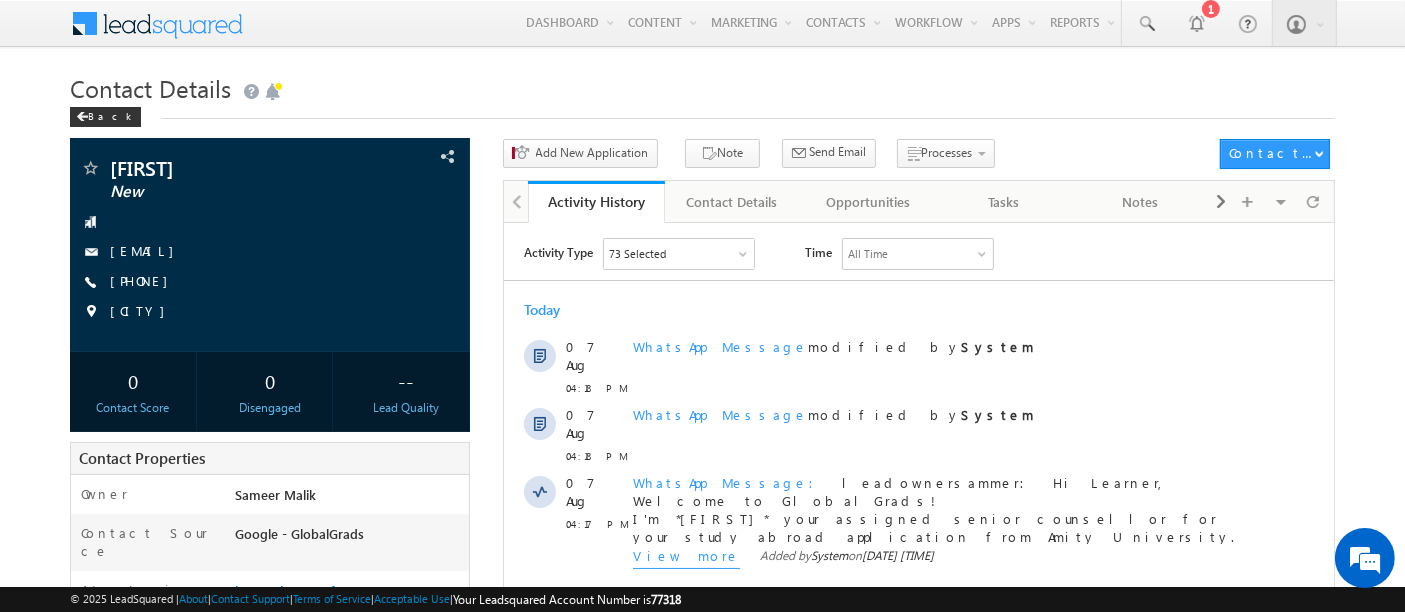 scroll, scrollTop: 0, scrollLeft: 0, axis: both 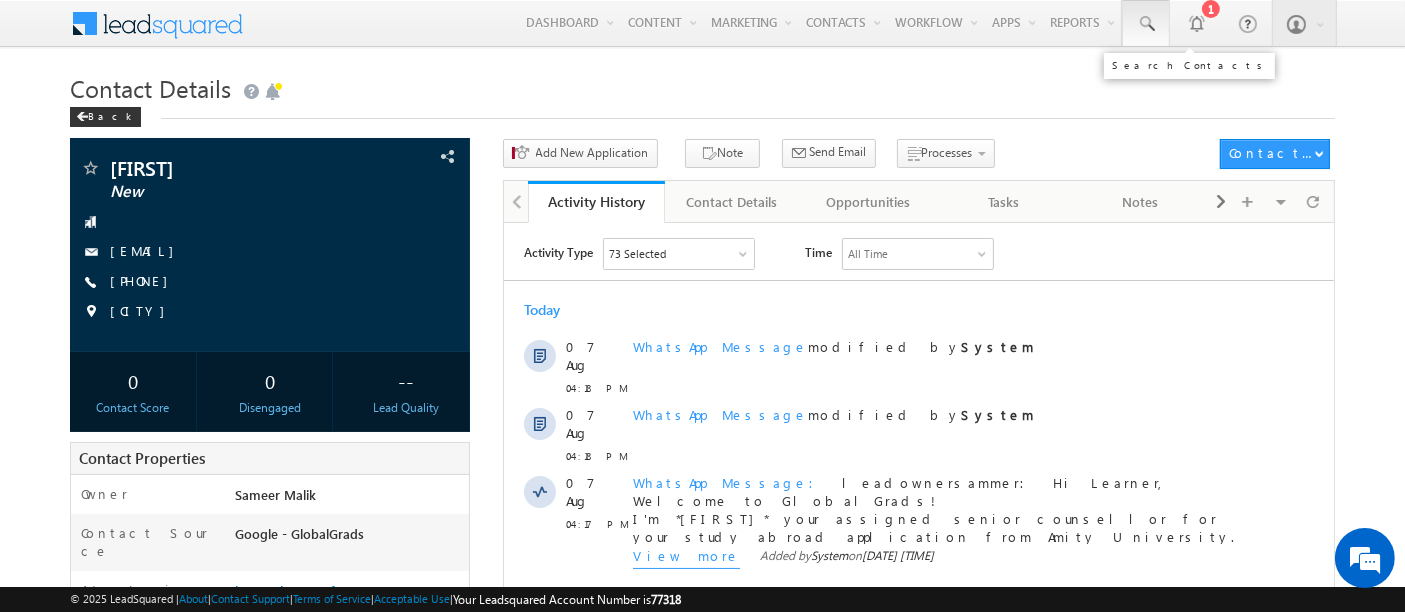 click at bounding box center [1146, 24] 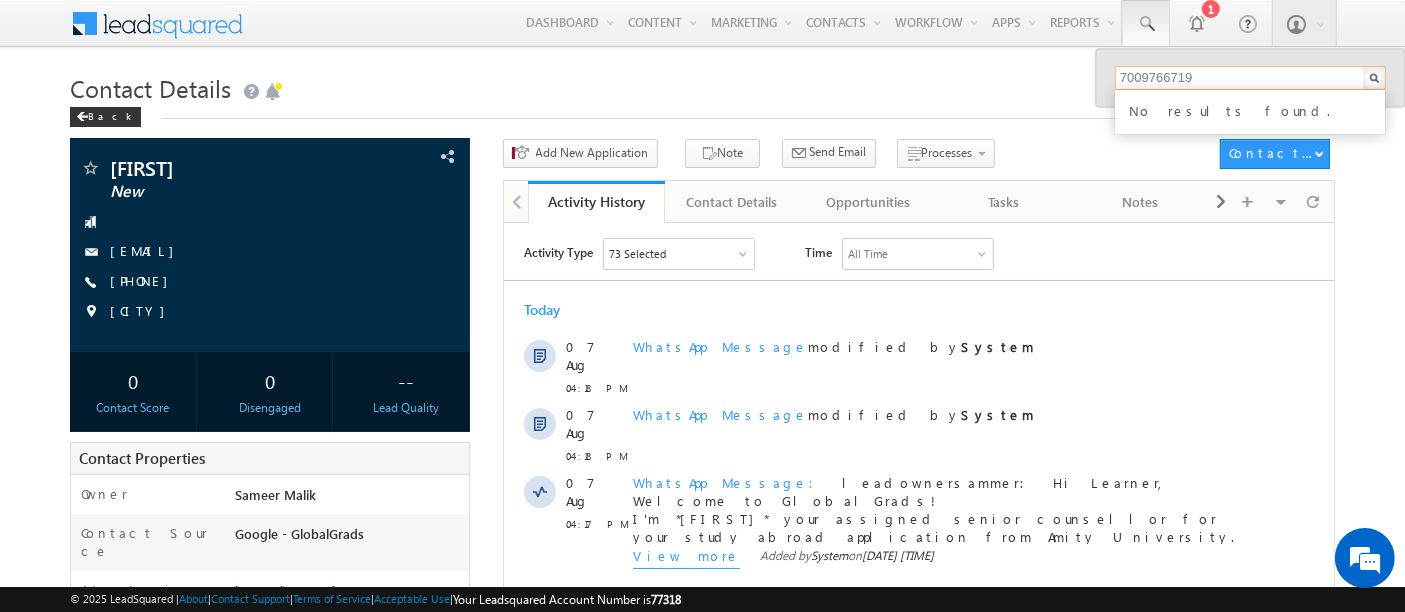 type on "7009766719" 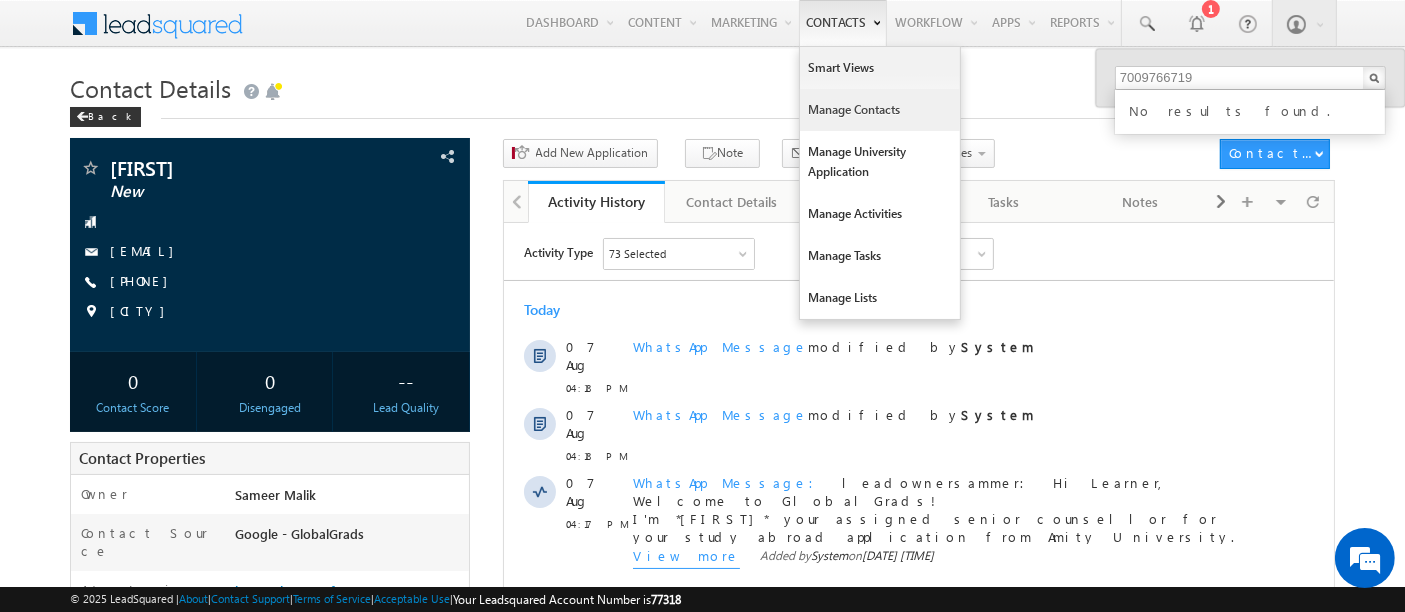 click on "Manage Contacts" at bounding box center [880, 110] 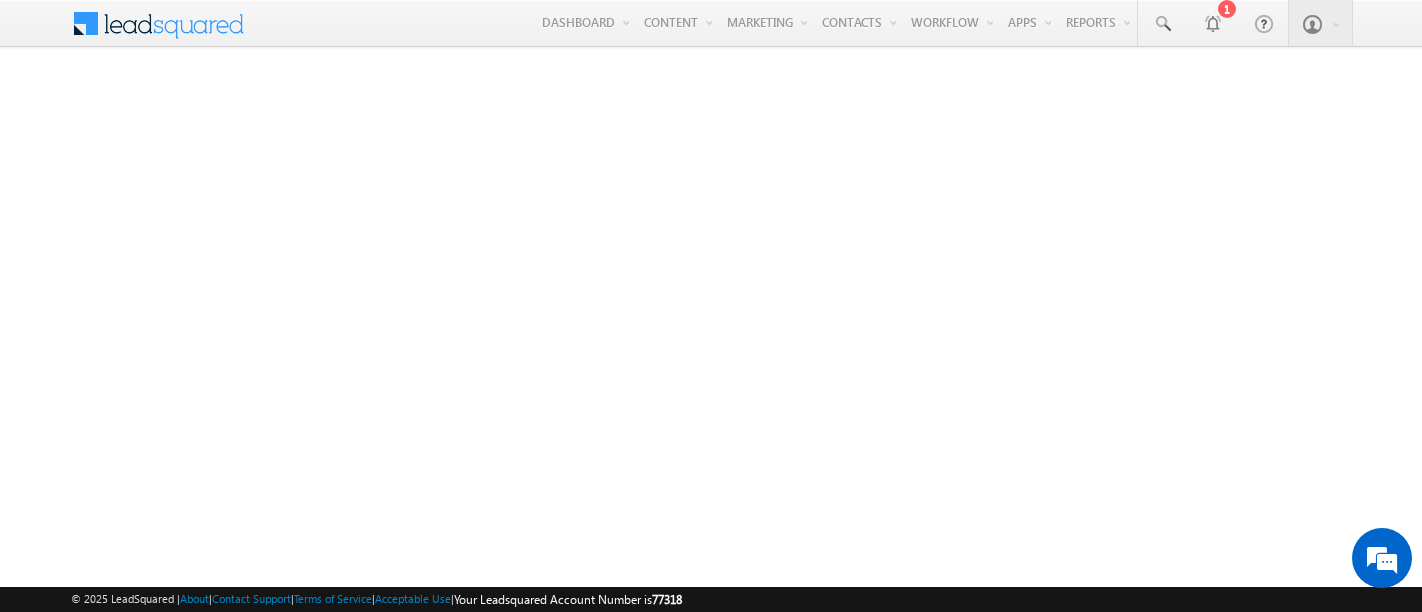 scroll, scrollTop: 0, scrollLeft: 0, axis: both 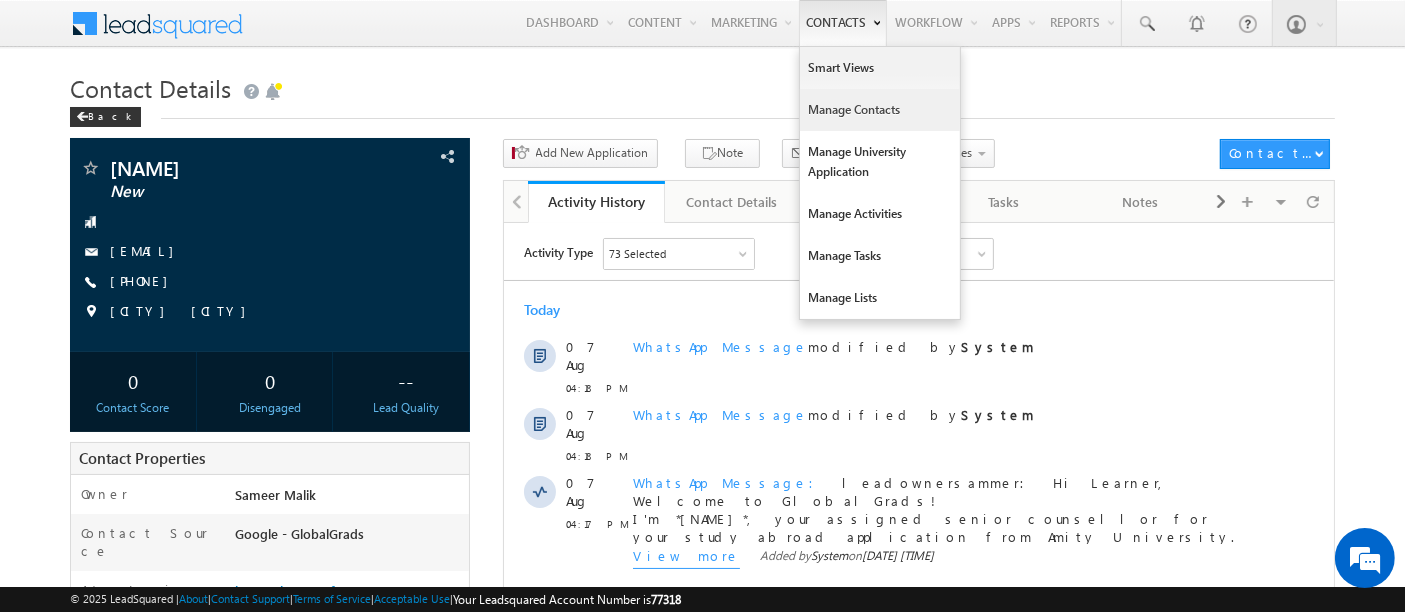 click on "Manage Contacts" at bounding box center [880, 110] 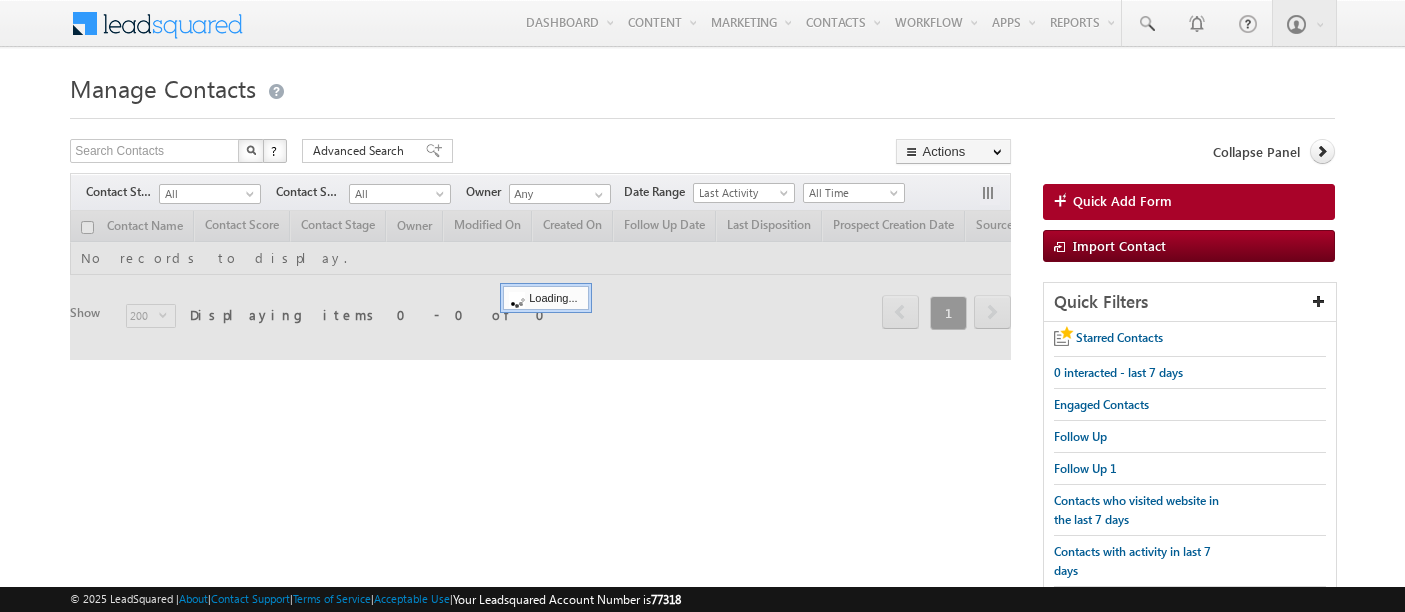 scroll, scrollTop: 0, scrollLeft: 0, axis: both 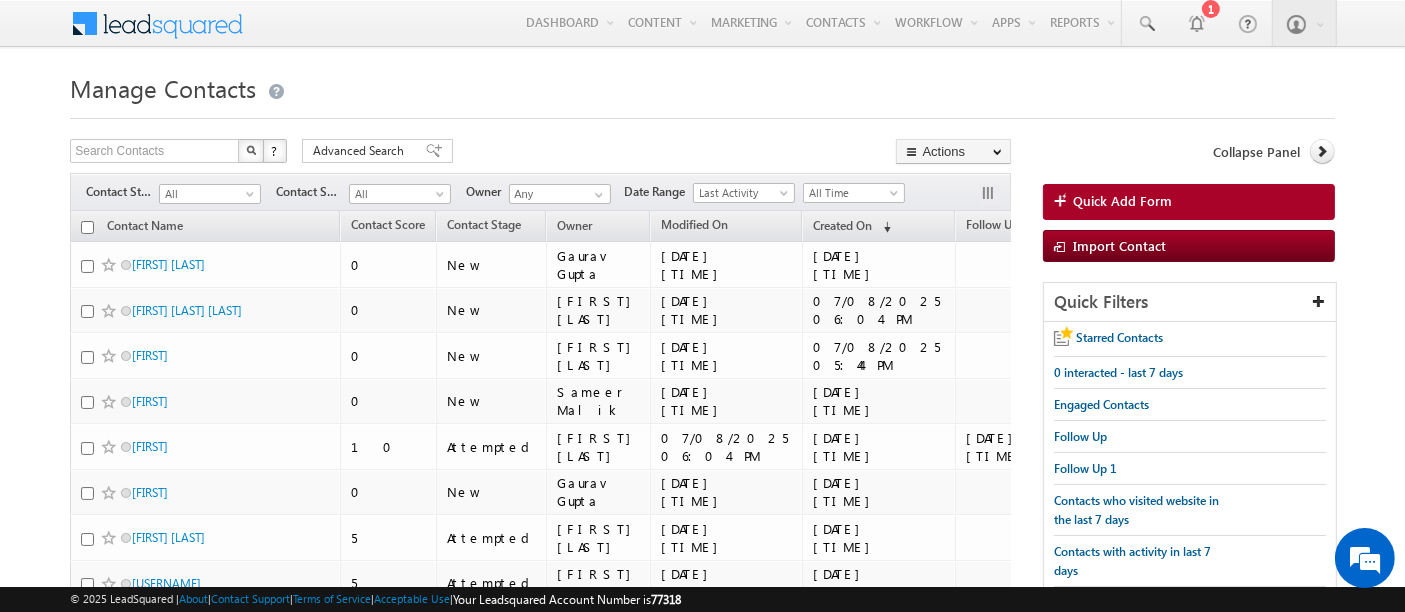 click on "Manage Contacts
Search Contacts X ?   23115 results found
Advanced Search
Advanced Search
Advanced search results" at bounding box center (702, 5650) 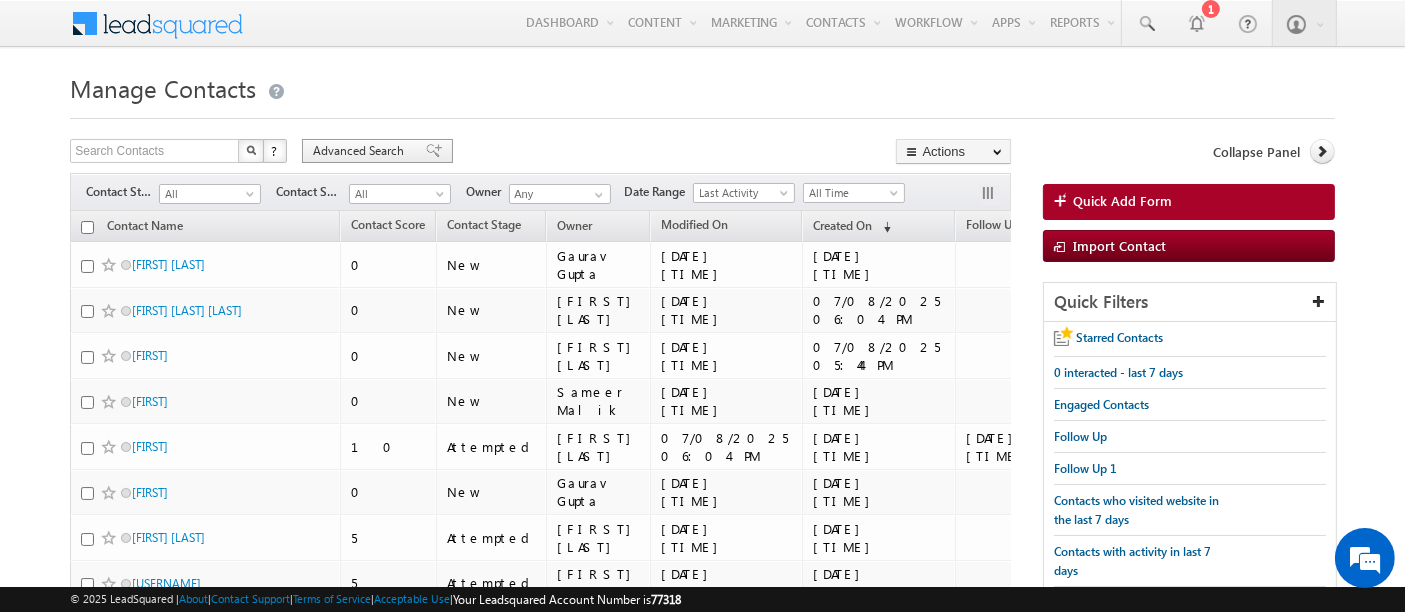 click on "Advanced Search" at bounding box center [361, 151] 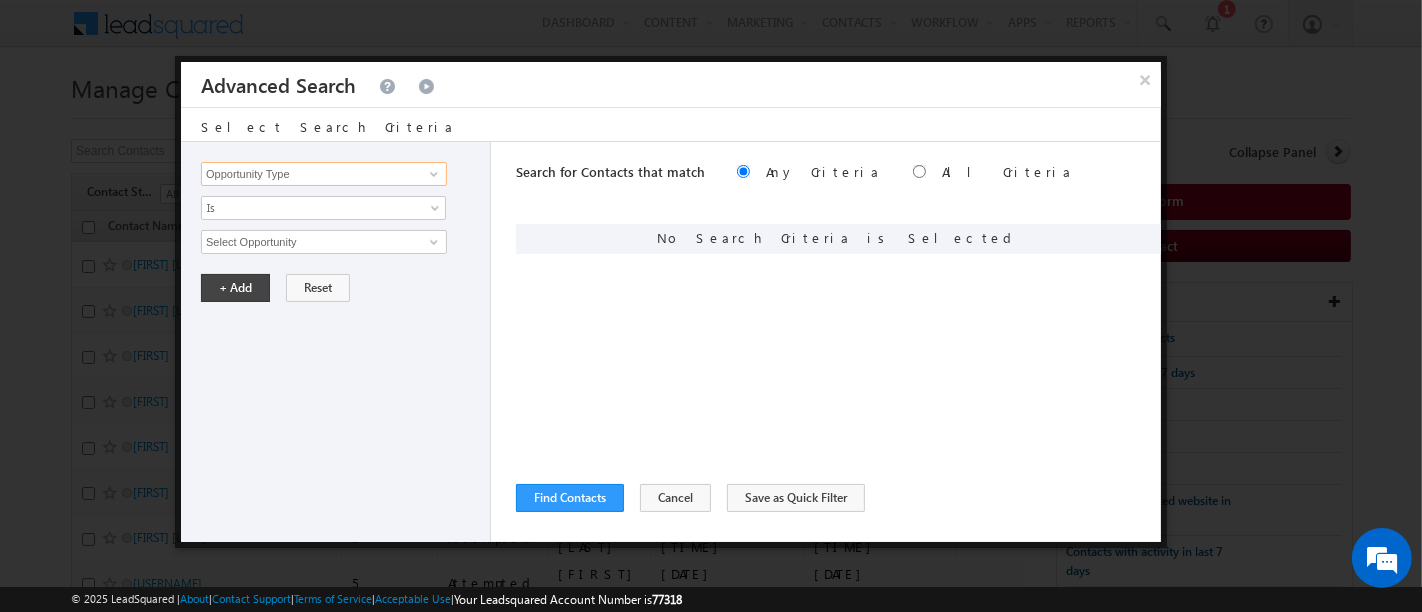 click on "Opportunity Type" at bounding box center [324, 174] 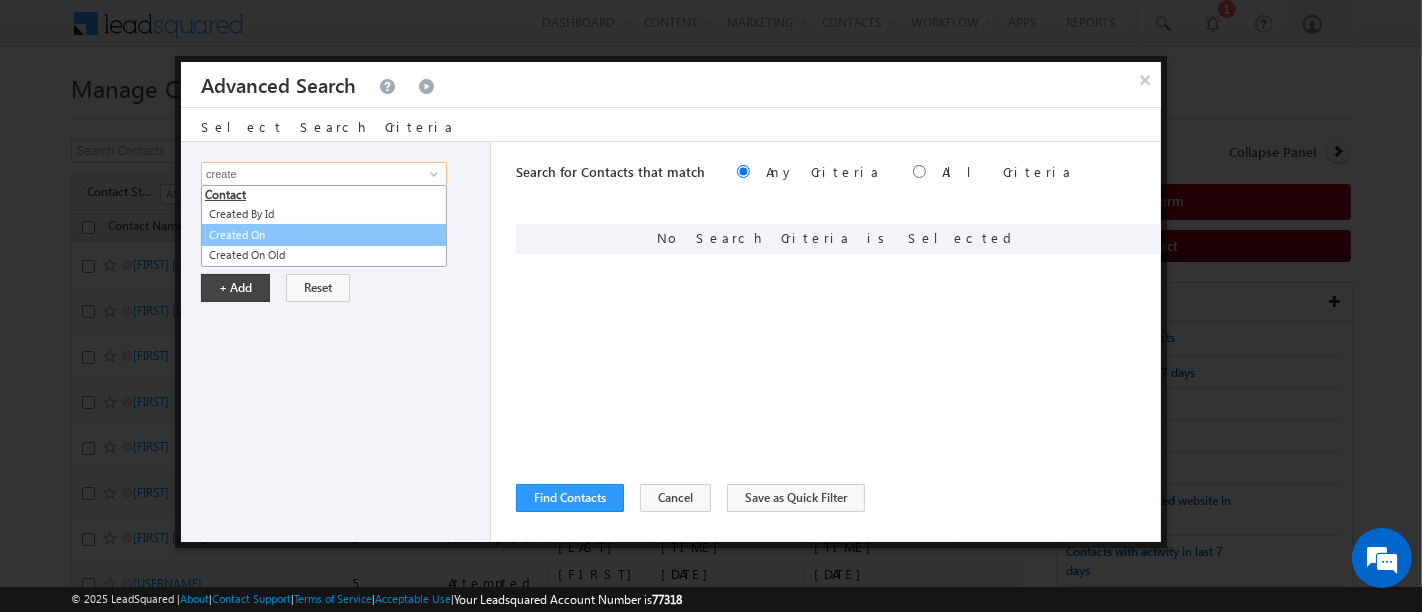 click on "Created On" at bounding box center [324, 235] 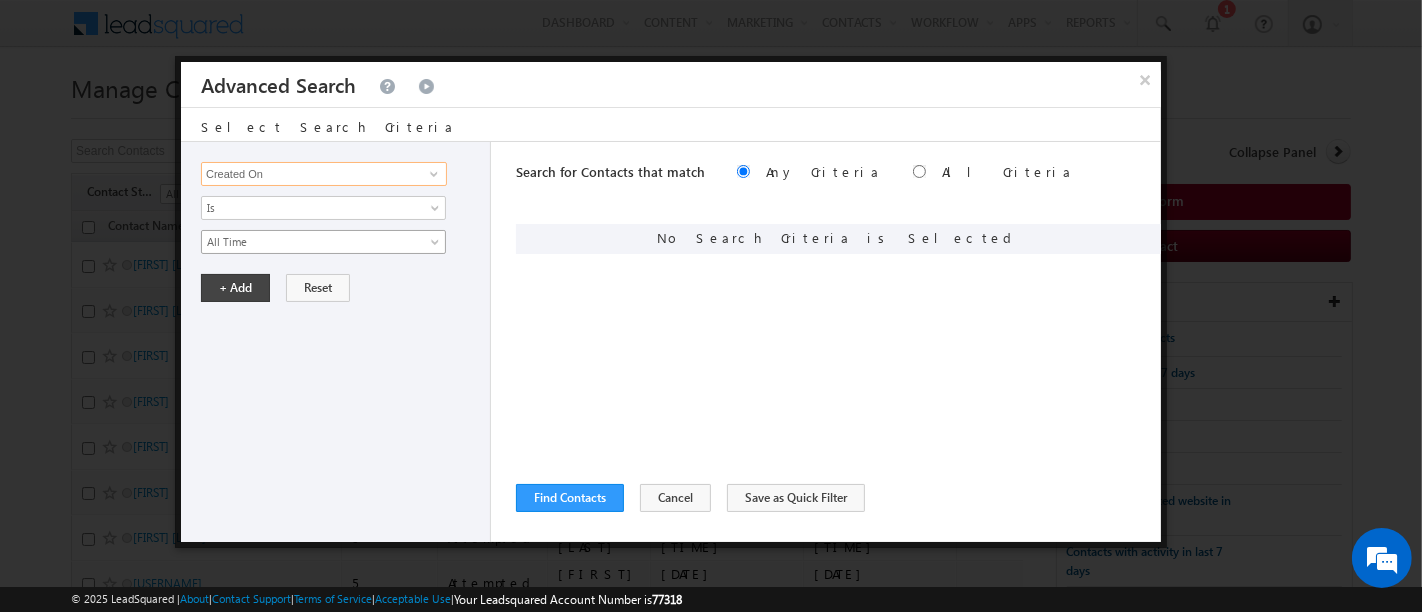 type on "Created On" 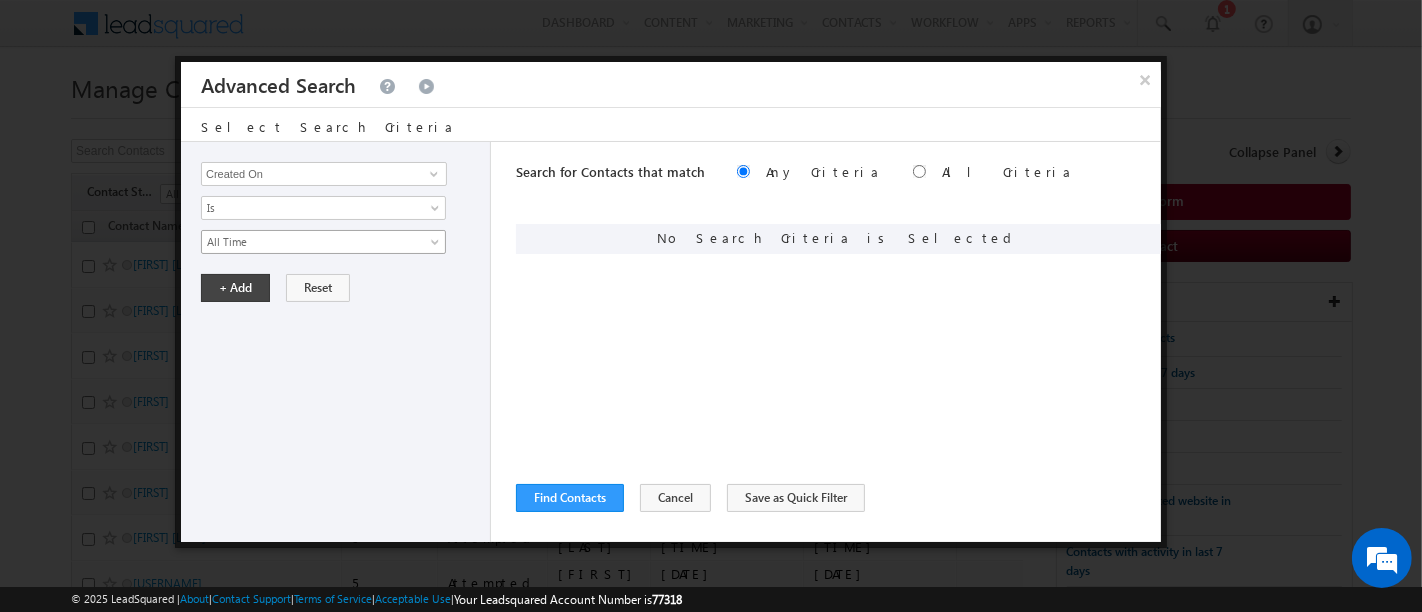 click on "All Time" at bounding box center [310, 242] 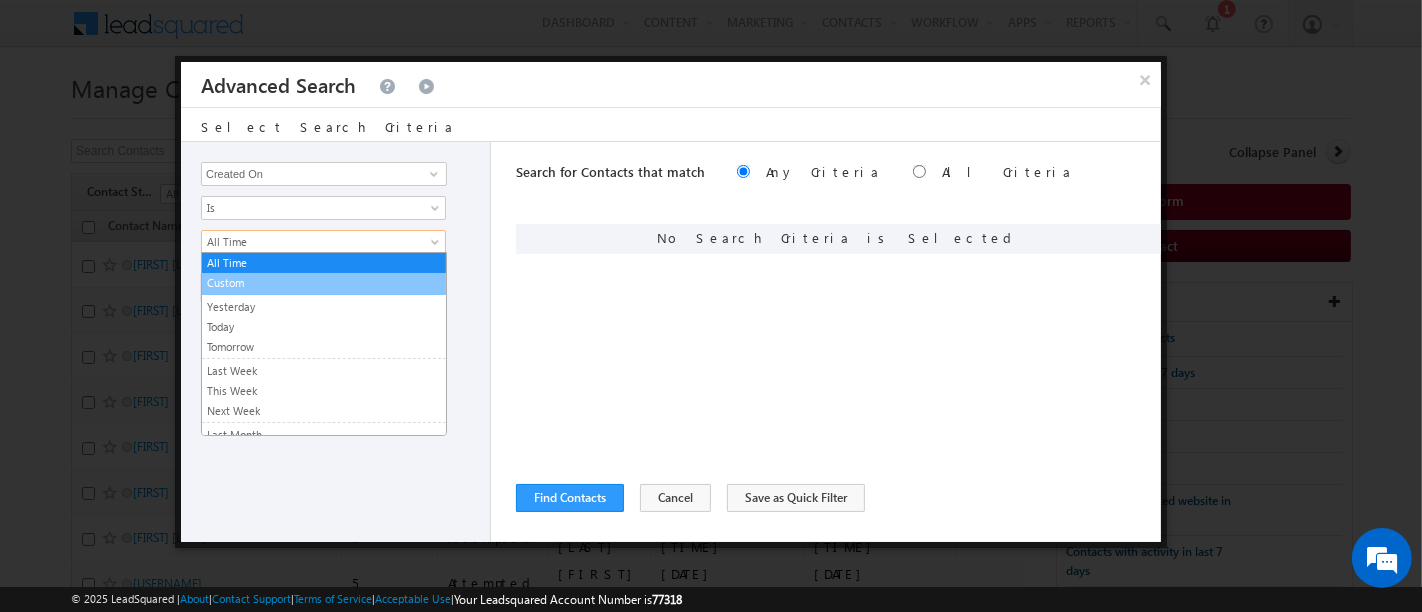 click on "Custom" at bounding box center [324, 283] 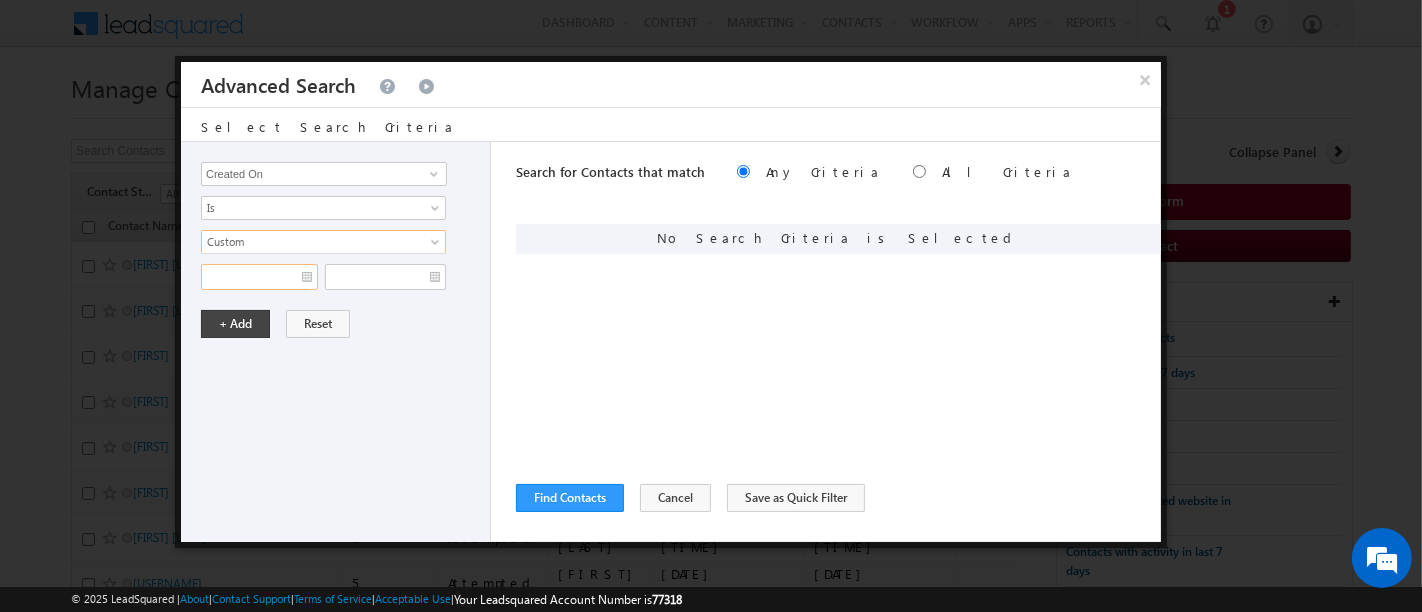 click at bounding box center (259, 277) 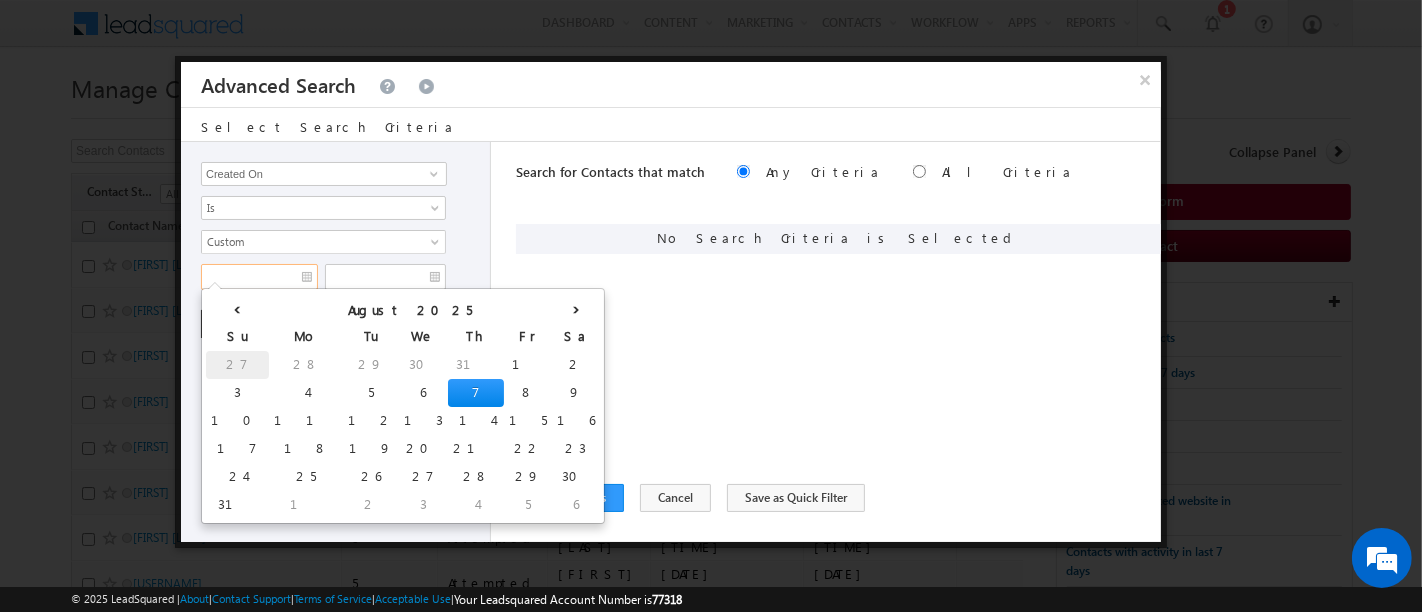 click on "27" at bounding box center [237, 365] 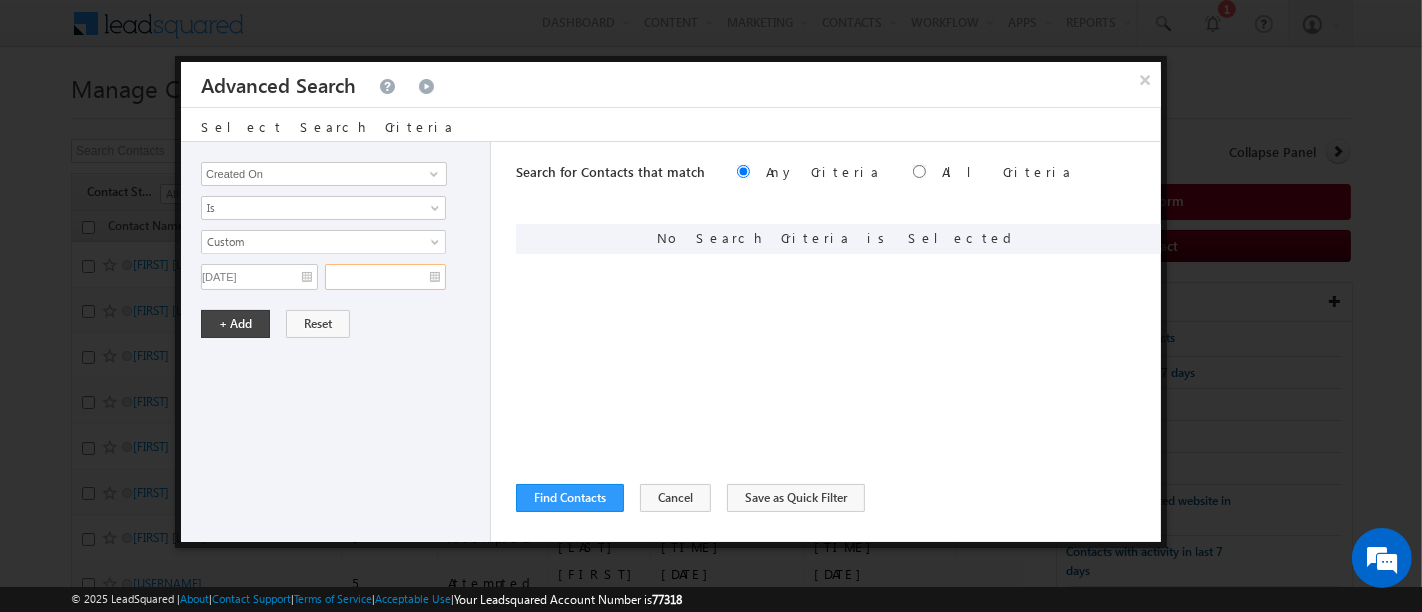 click at bounding box center [385, 277] 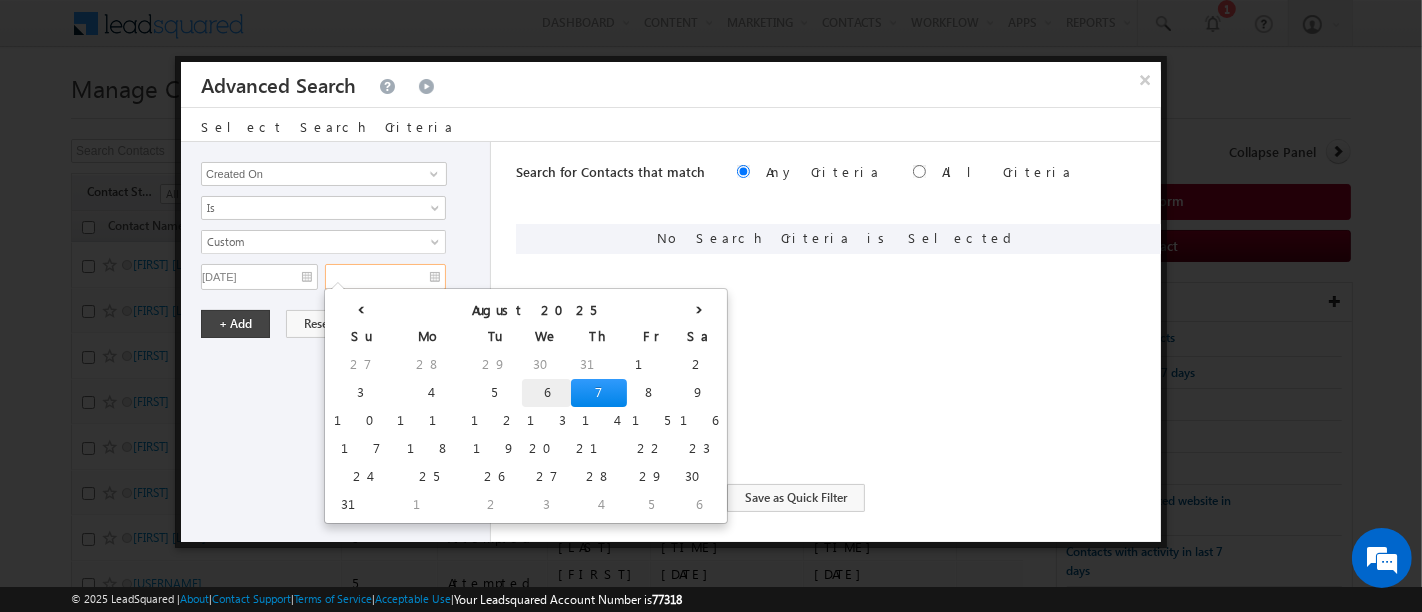 click on "6" at bounding box center (546, 393) 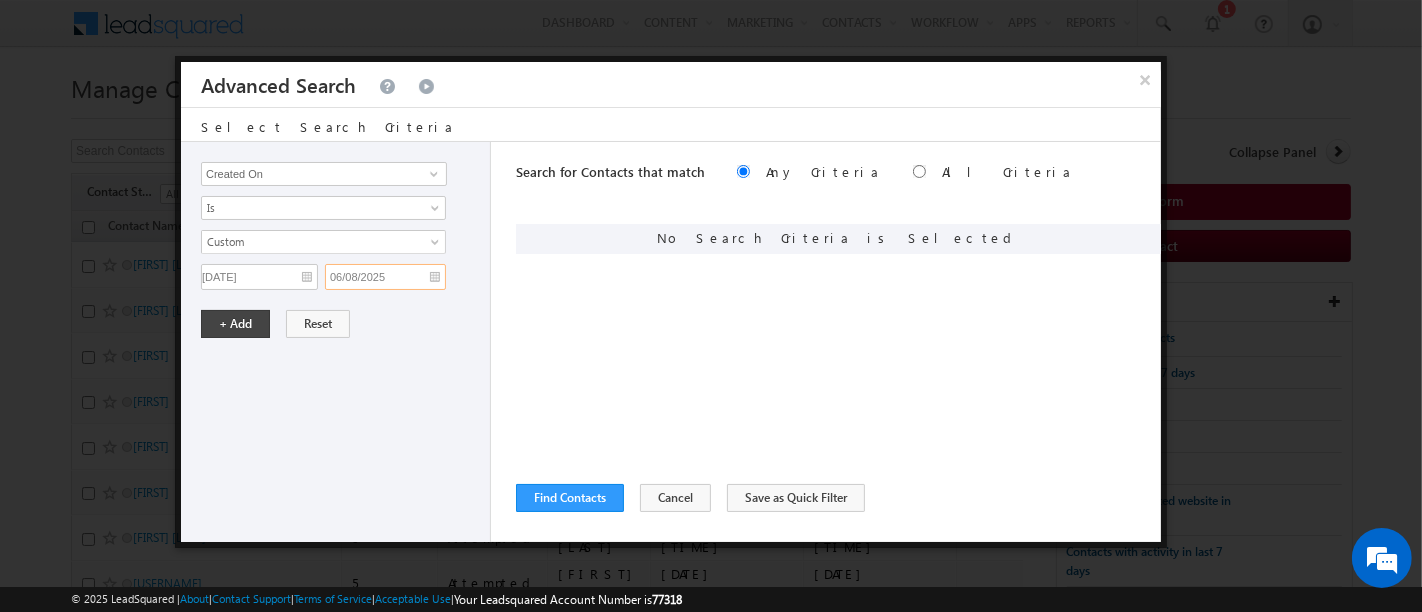 click on "06/08/2025" at bounding box center (385, 277) 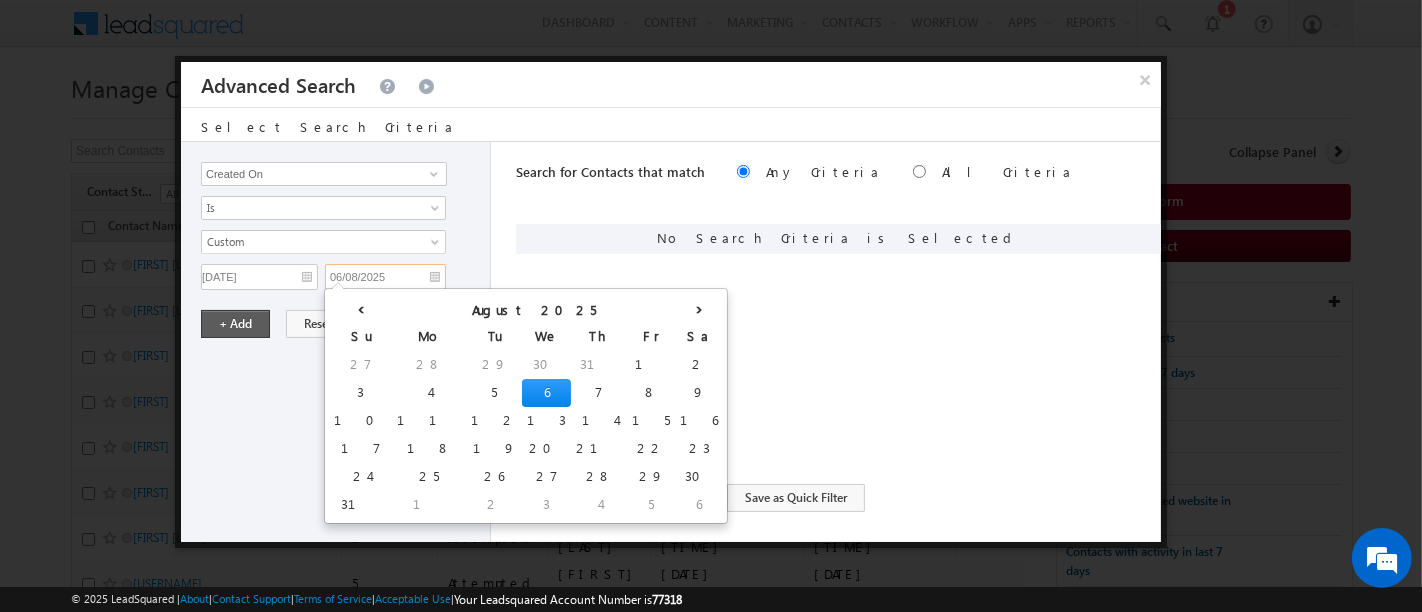 click on "7" at bounding box center [599, 393] 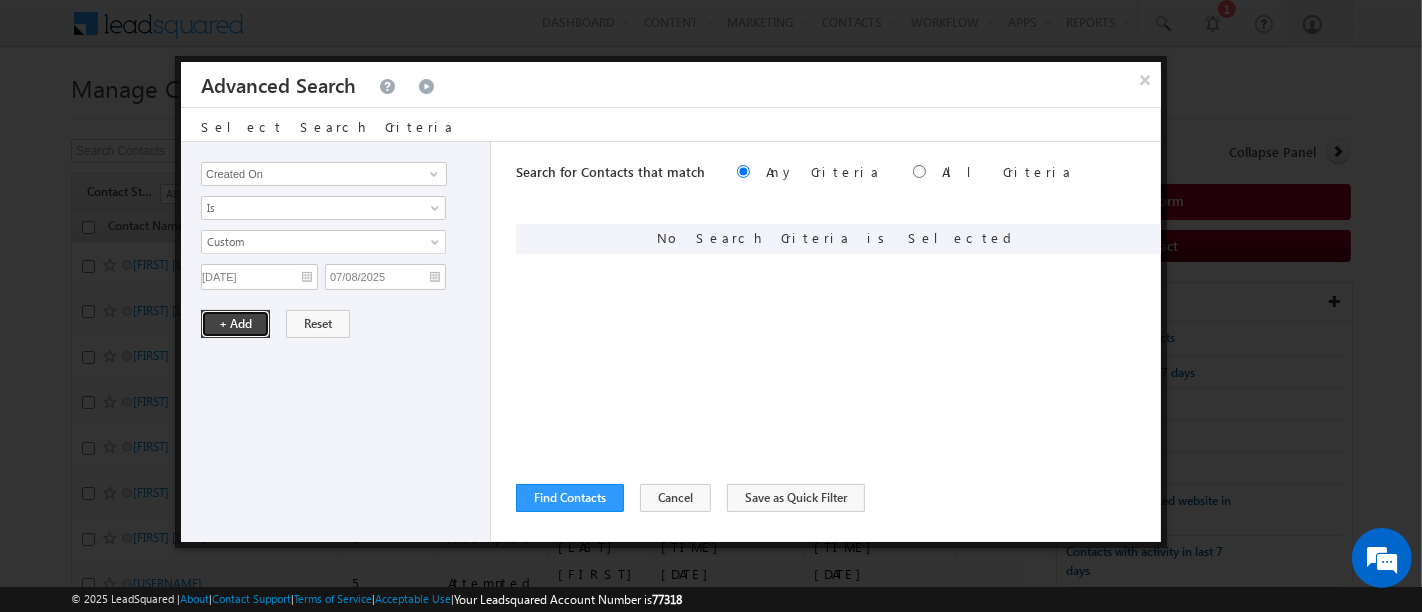 click on "+ Add" at bounding box center [235, 324] 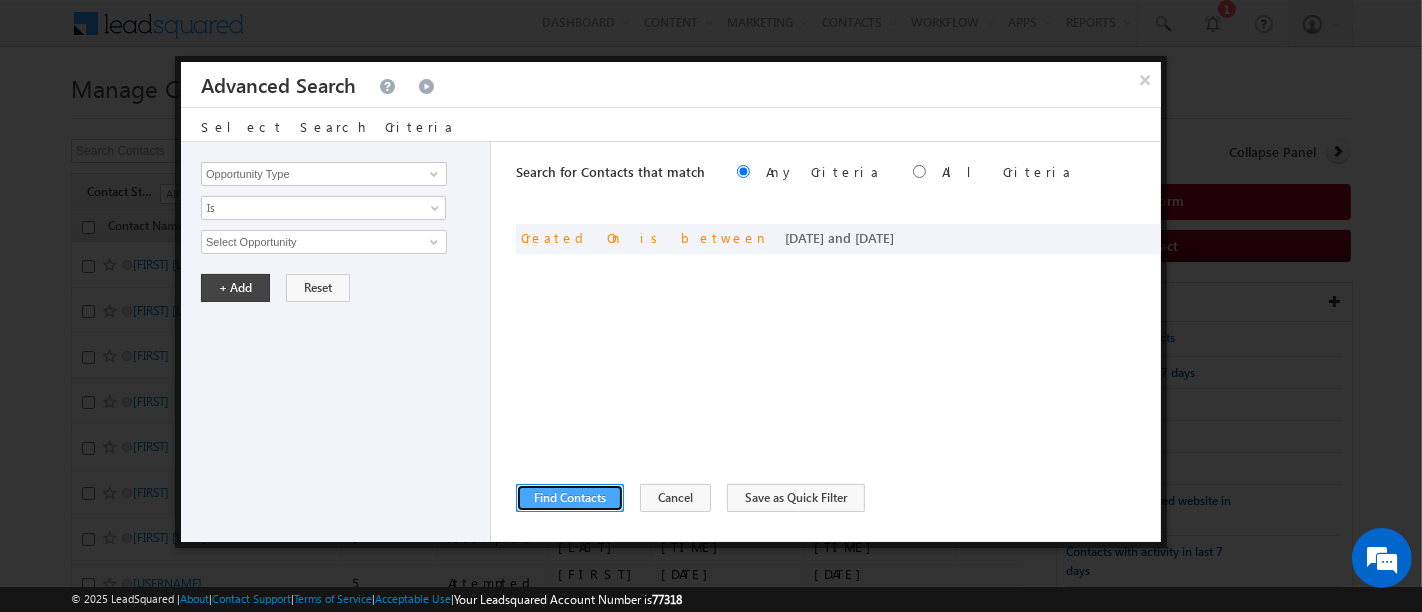 click on "Find Contacts" at bounding box center (570, 498) 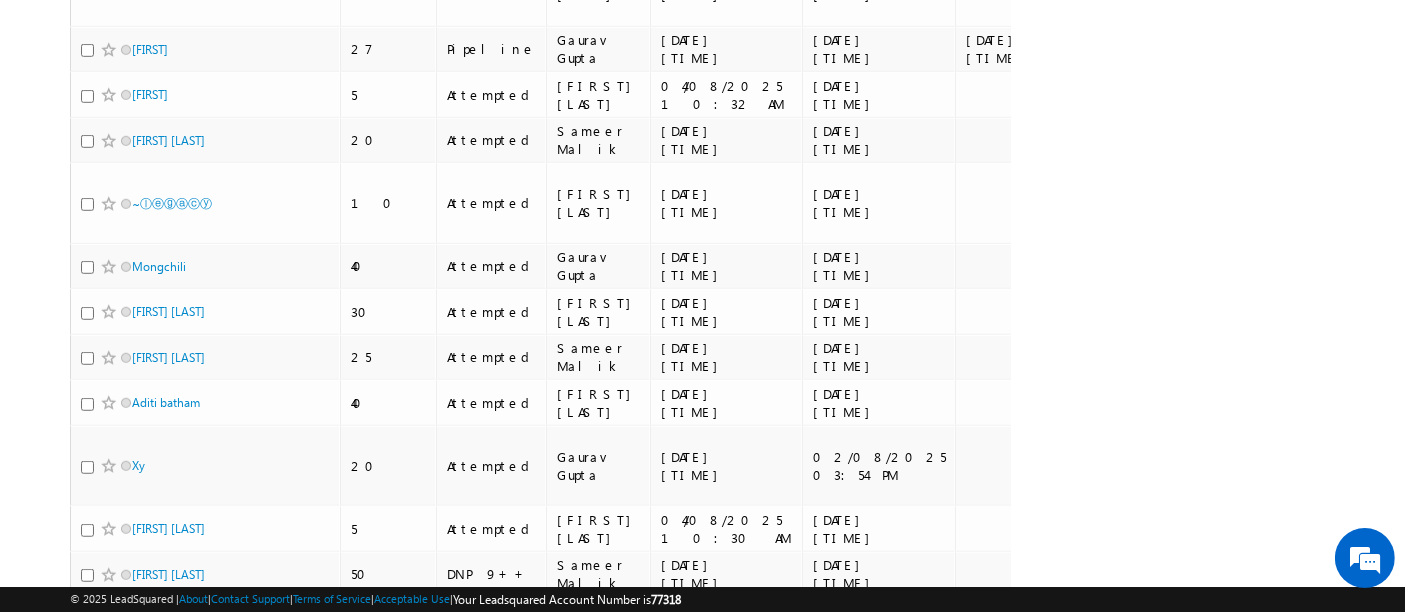 scroll, scrollTop: 9153, scrollLeft: 0, axis: vertical 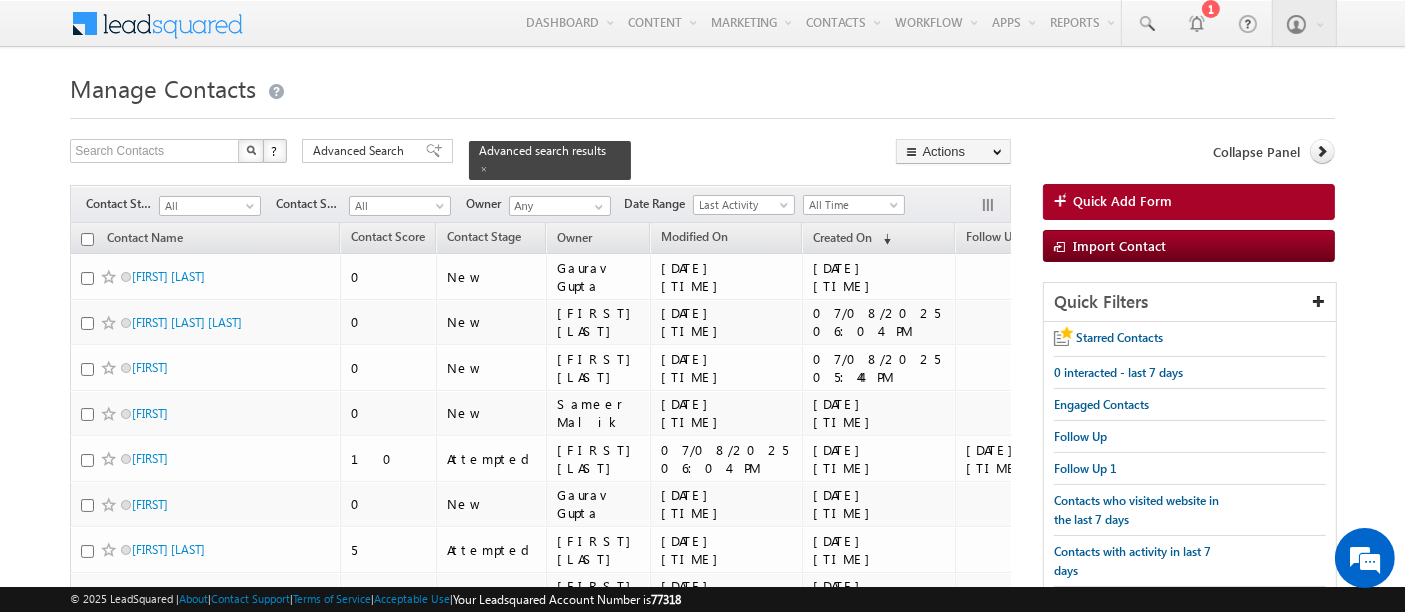 drag, startPoint x: 380, startPoint y: 152, endPoint x: 382, endPoint y: 224, distance: 72.02777 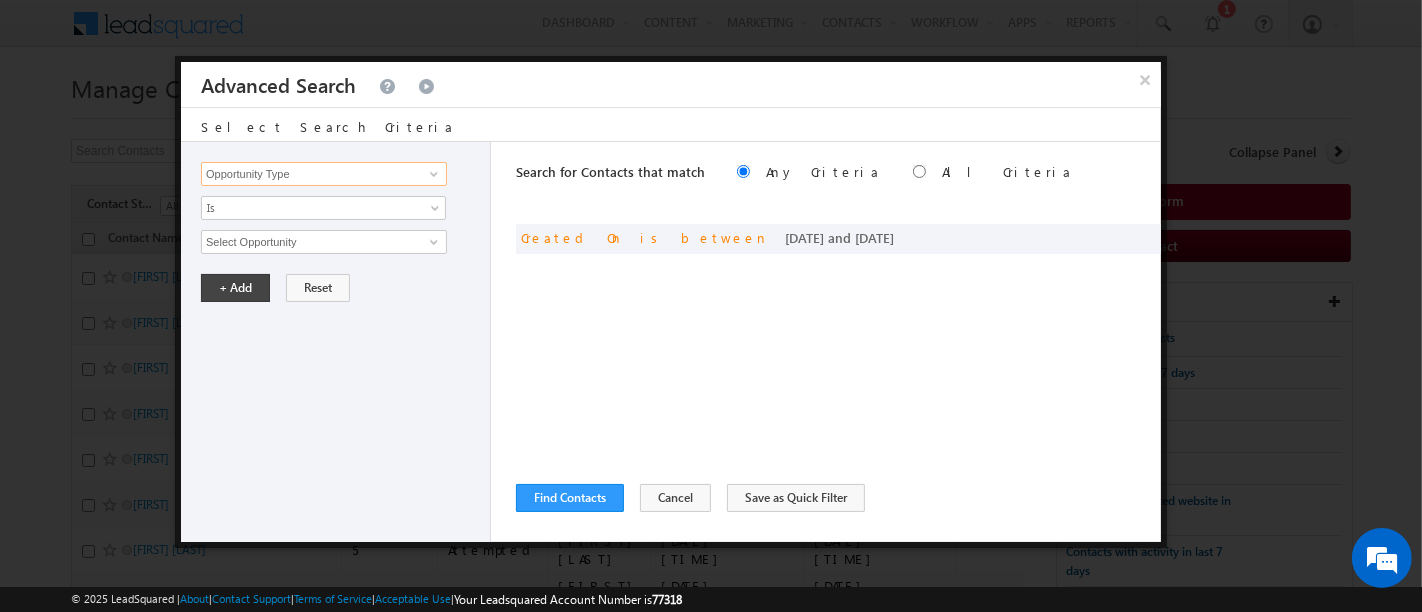 click on "Opportunity Type" at bounding box center (324, 174) 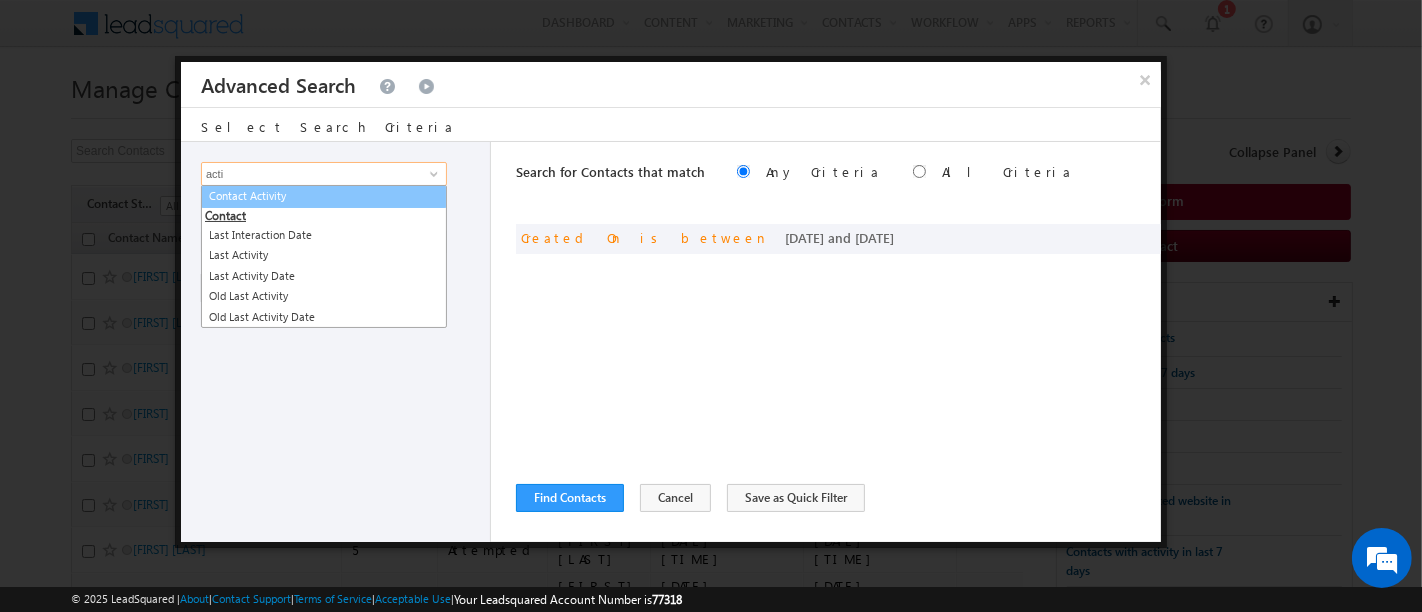 click on "Contact Activity" at bounding box center (324, 196) 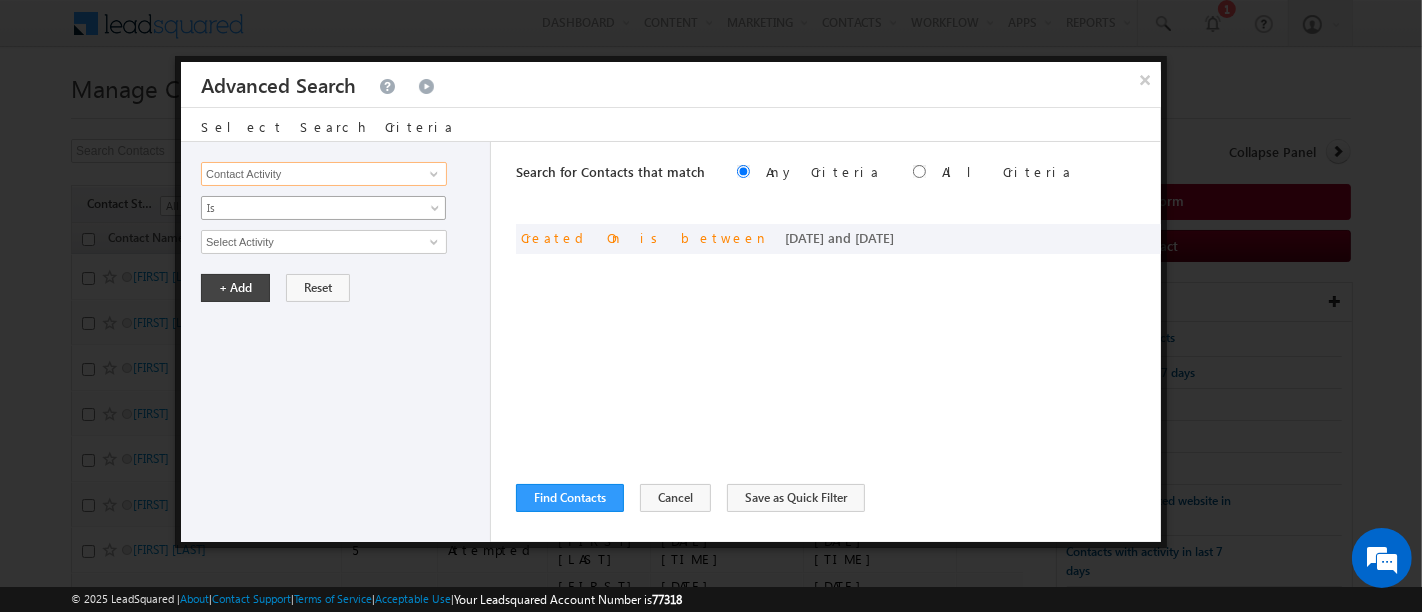 type on "Contact Activity" 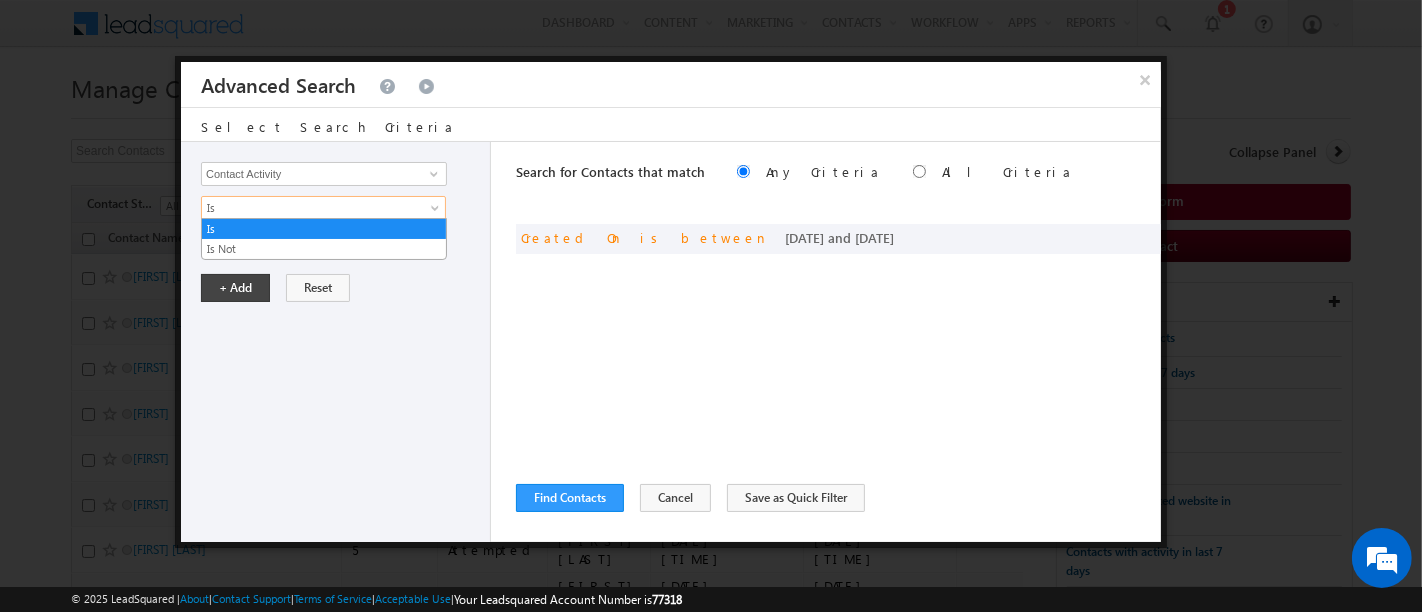 click on "Is" at bounding box center (310, 208) 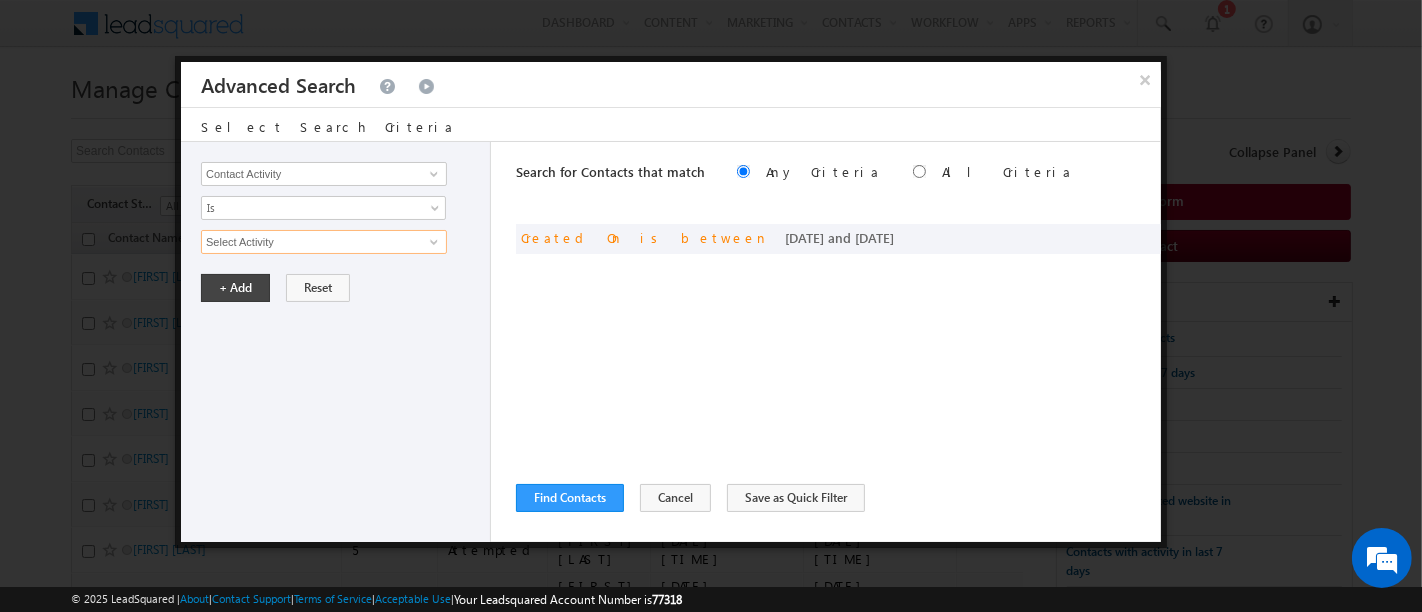 click on "Select Activity" at bounding box center [324, 242] 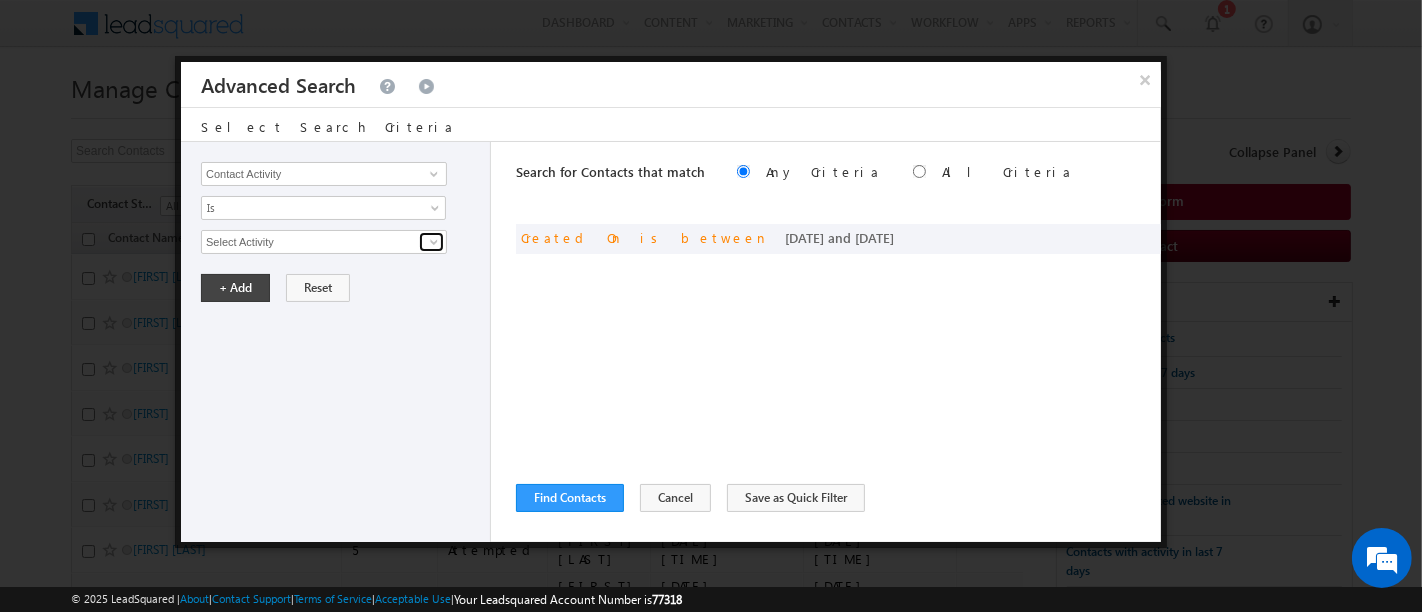click at bounding box center (434, 242) 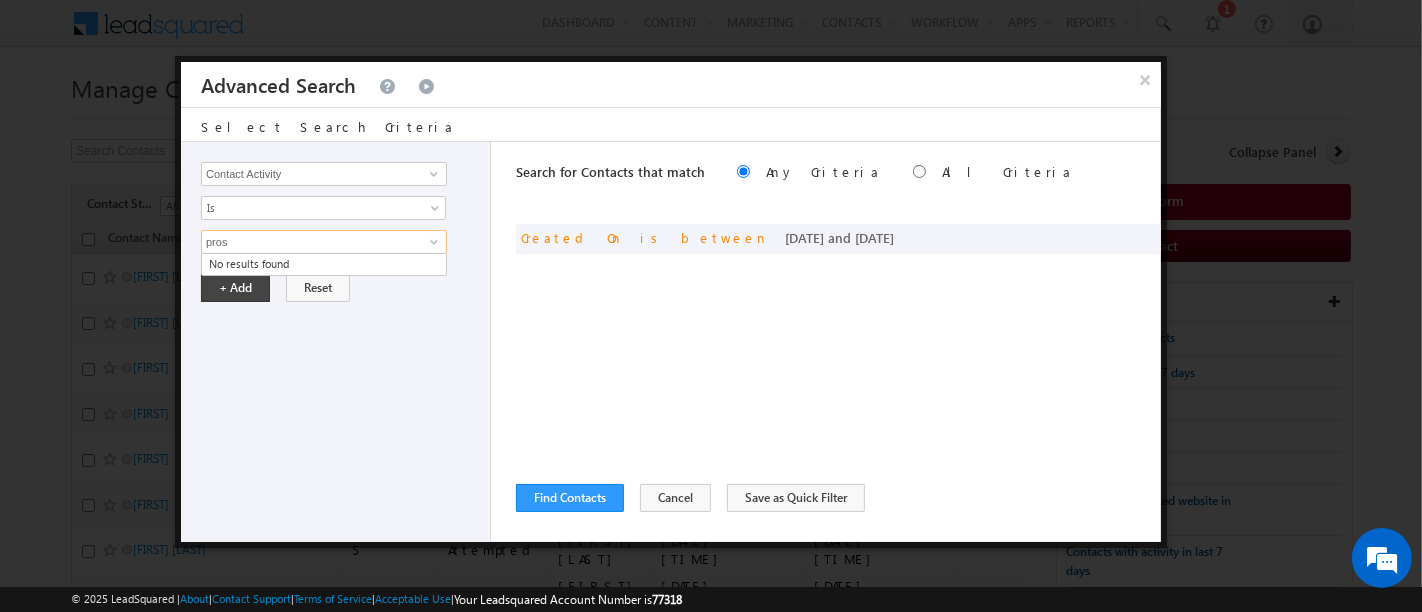 type on "prosp" 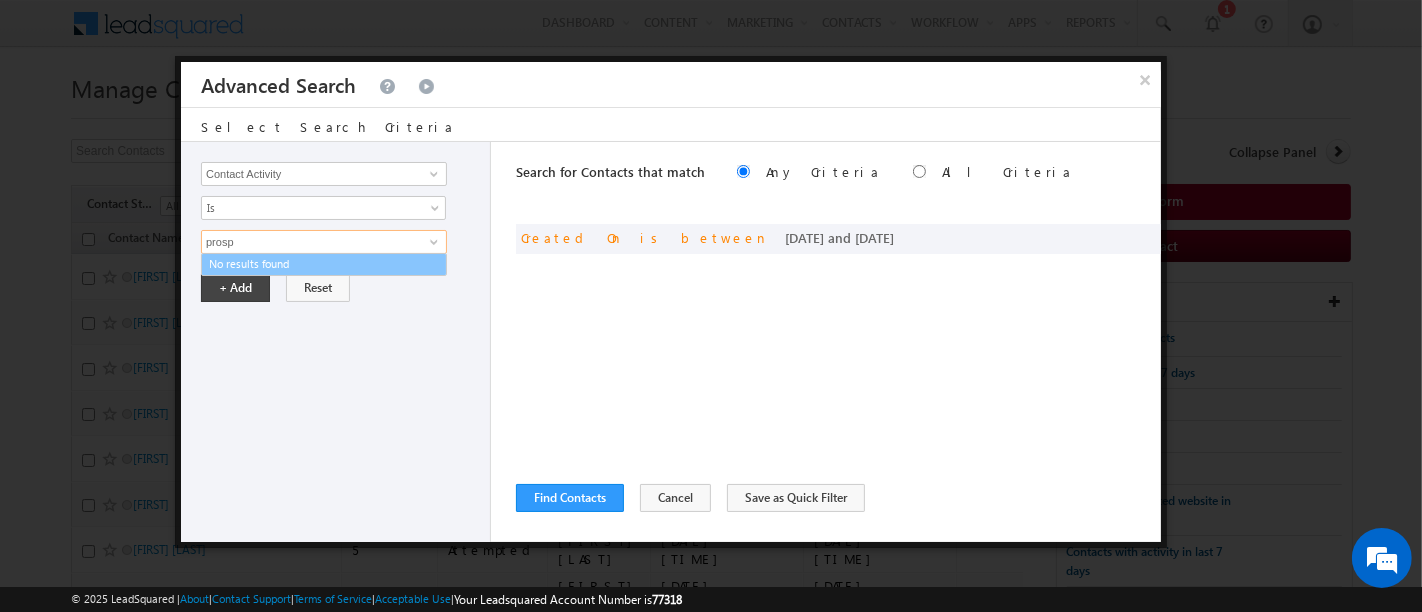 click on "prosp" at bounding box center (324, 242) 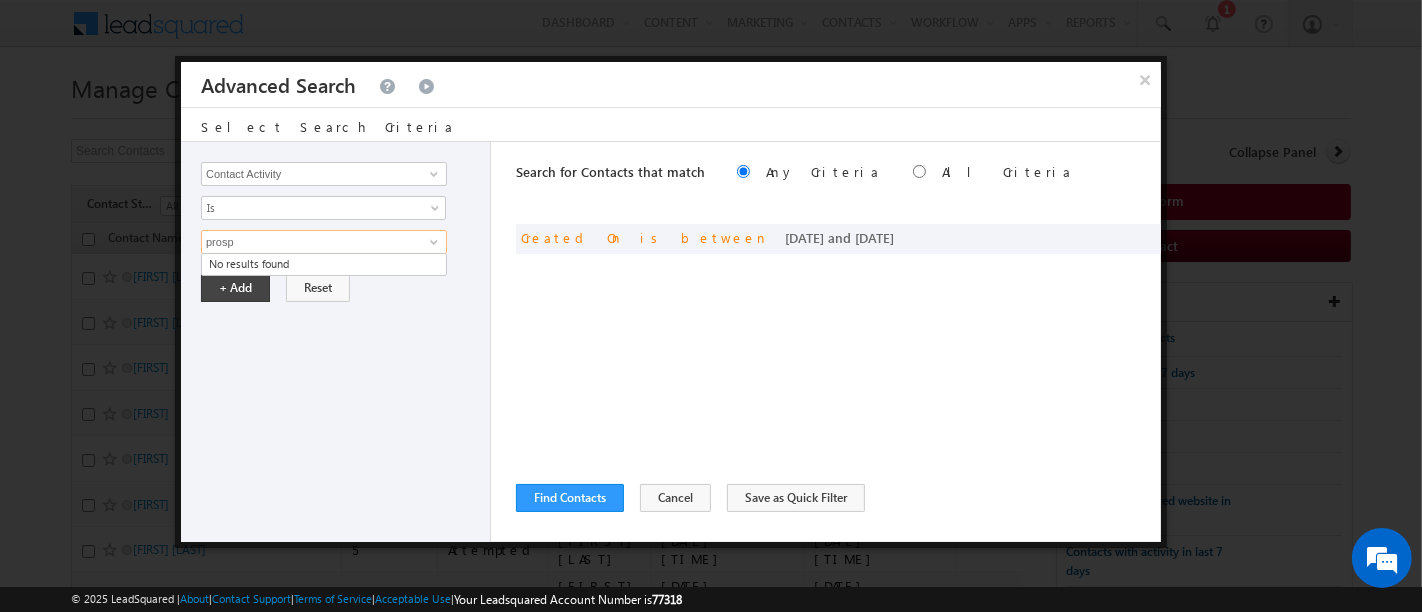 click on "prosp" at bounding box center [324, 242] 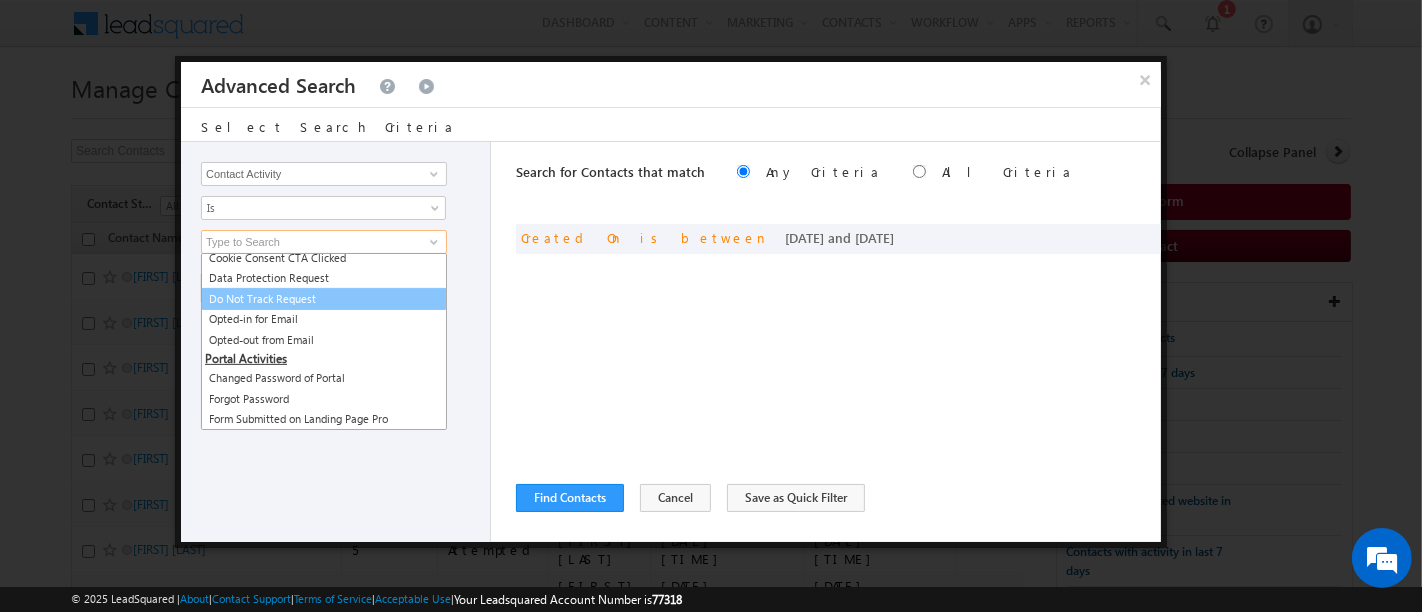 scroll, scrollTop: 780, scrollLeft: 0, axis: vertical 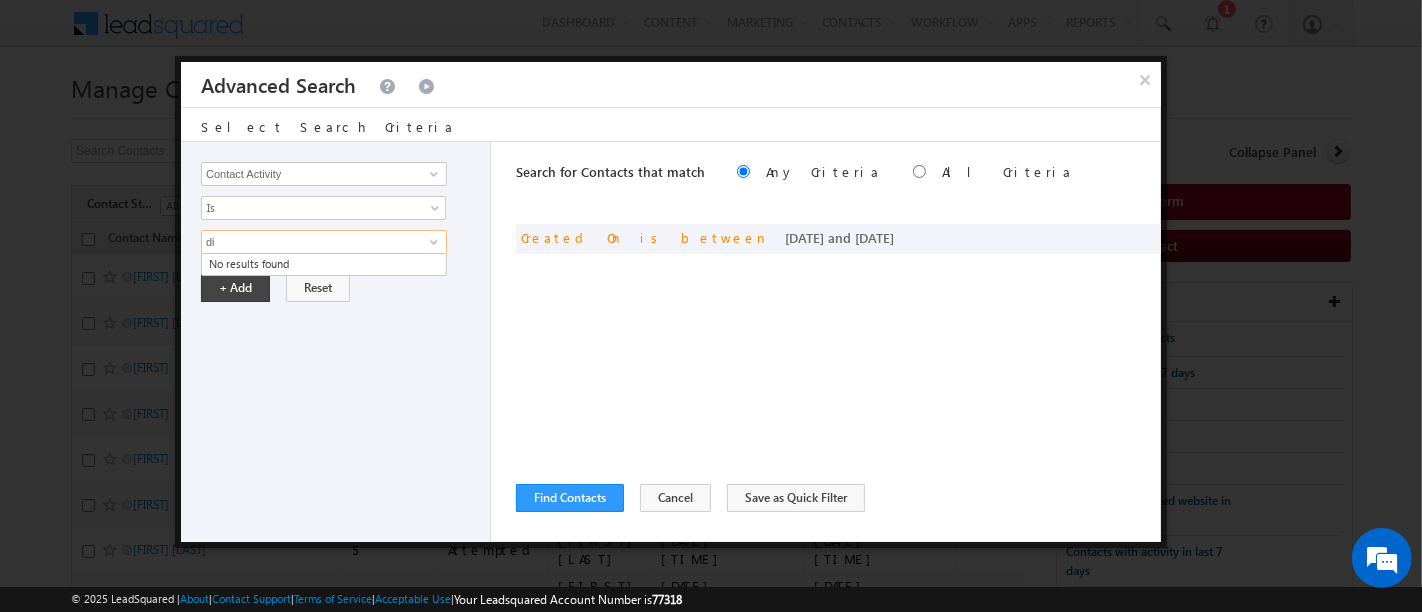 type on "d" 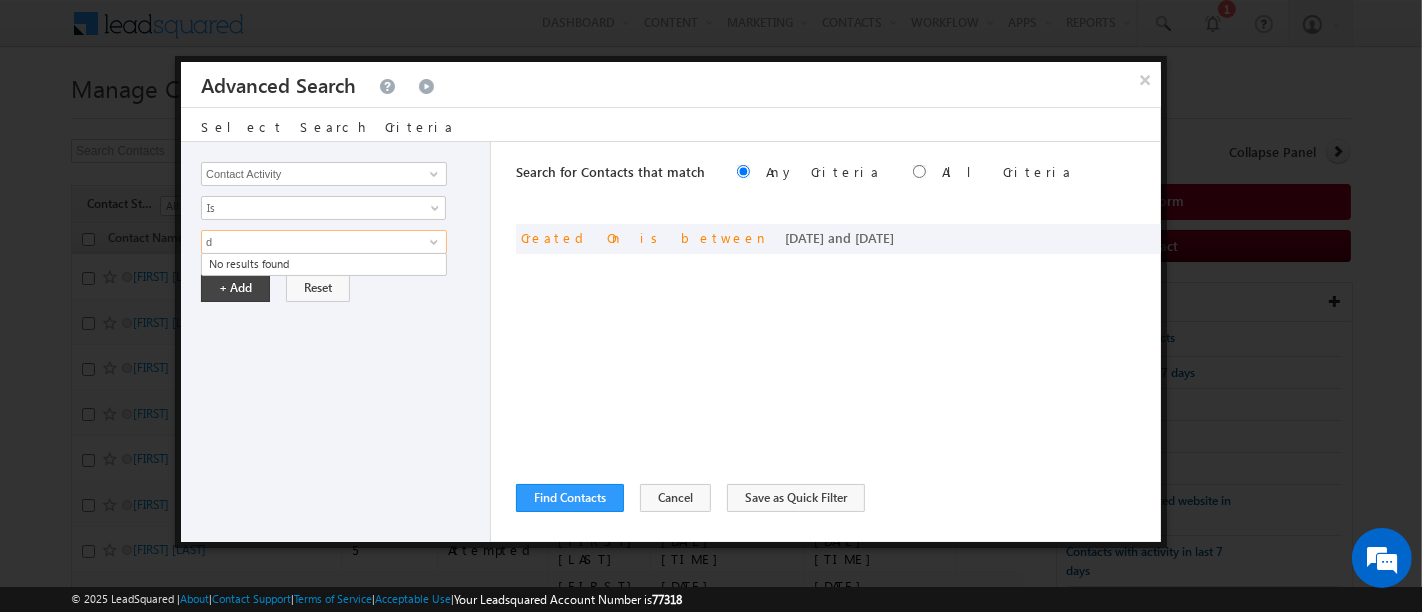 type 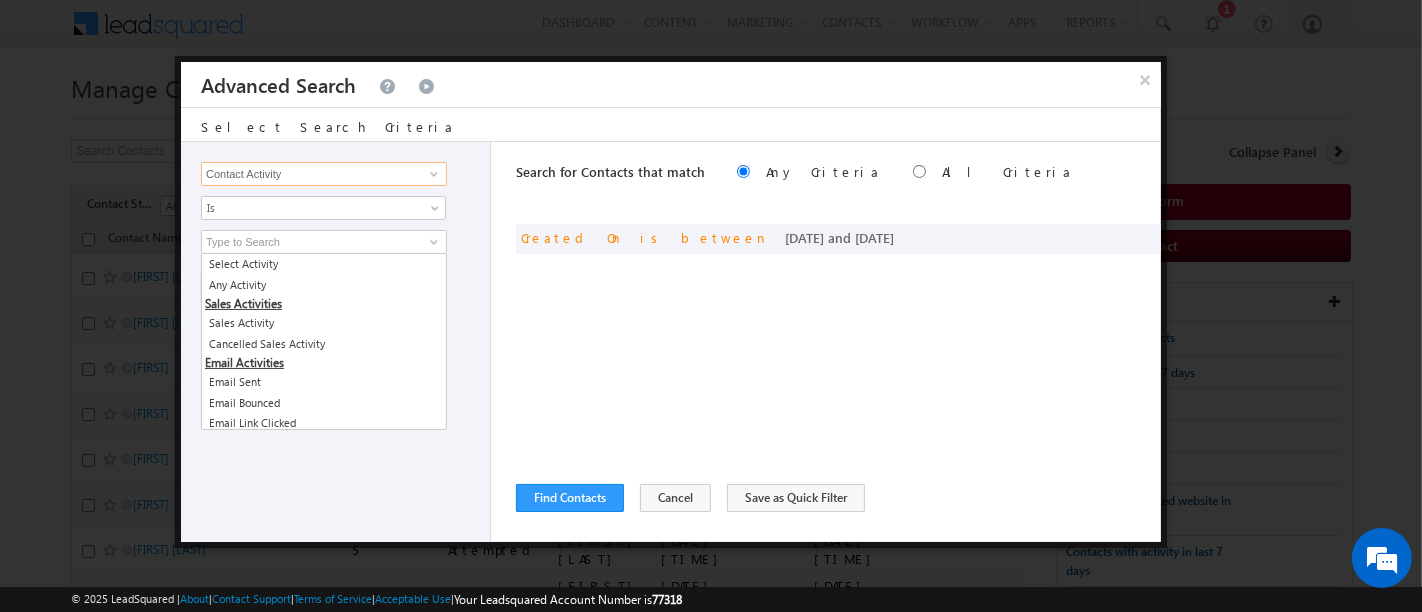 click on "Contact Activity" at bounding box center (324, 174) 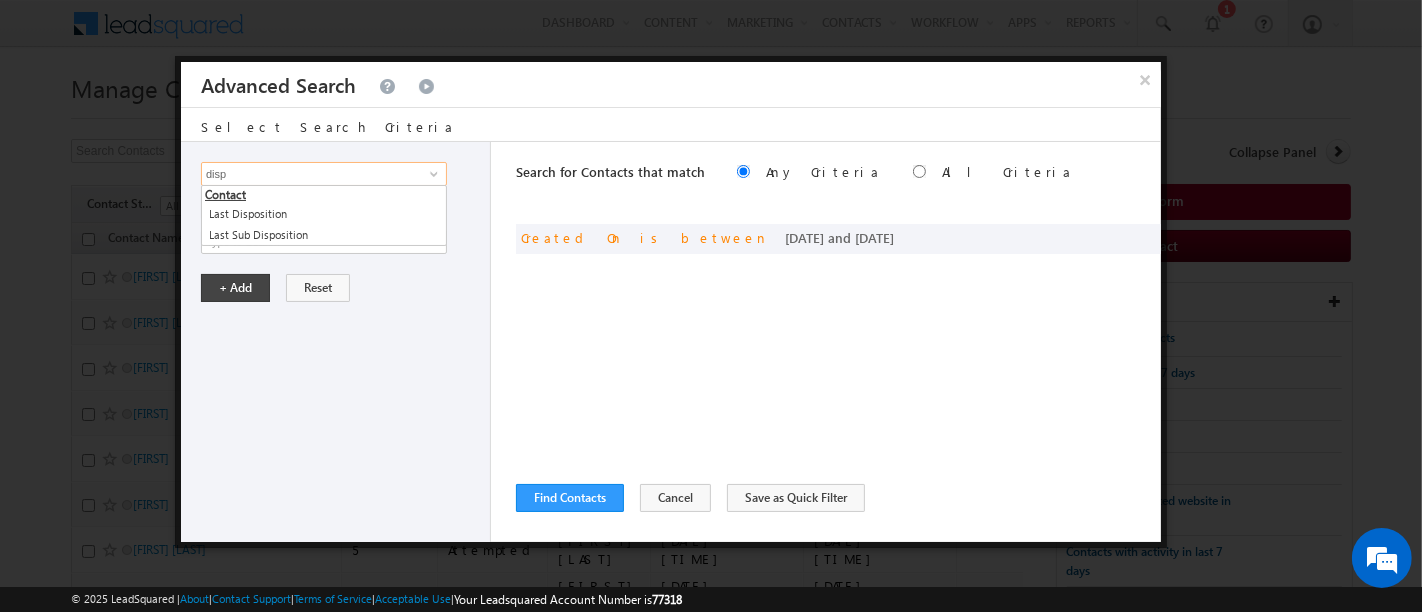 type on "dispo" 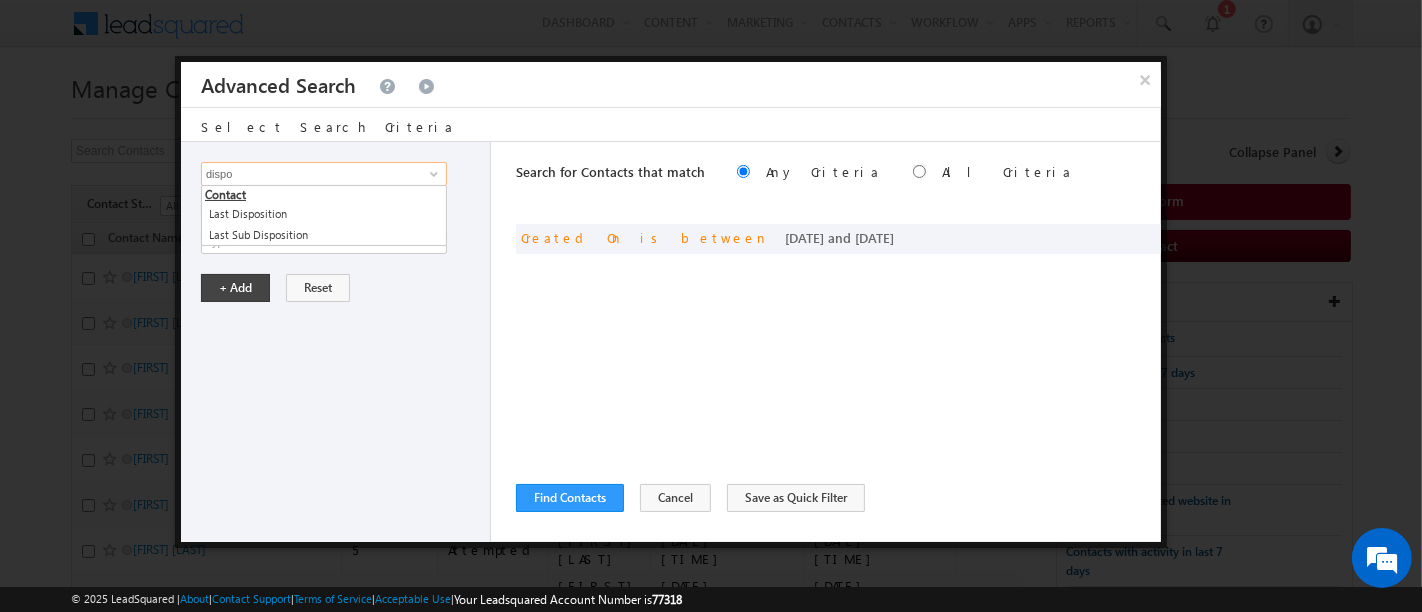 click on "dispo" at bounding box center (324, 174) 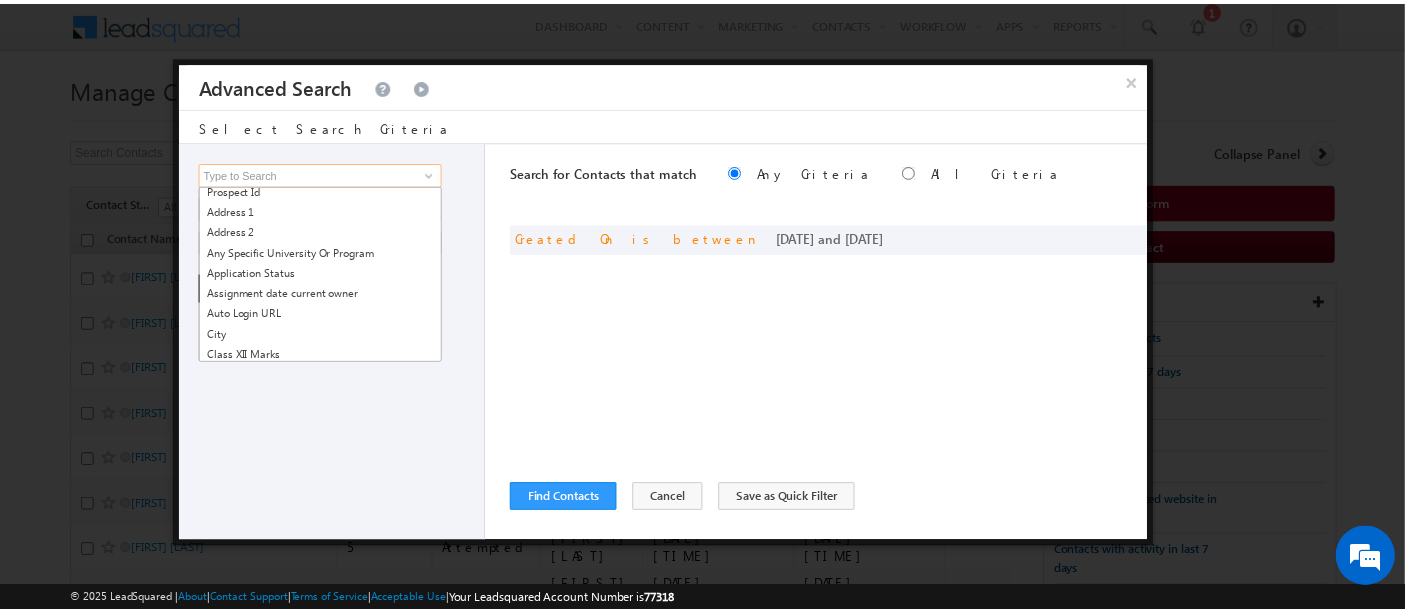 scroll, scrollTop: 0, scrollLeft: 0, axis: both 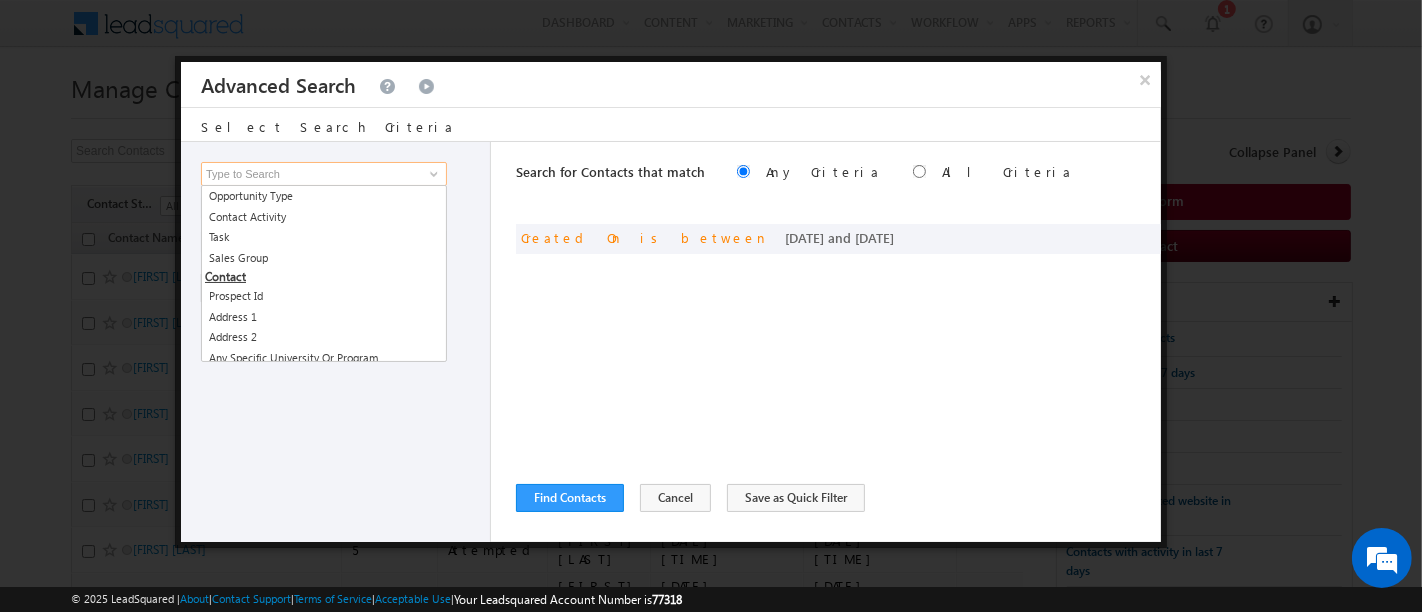 type 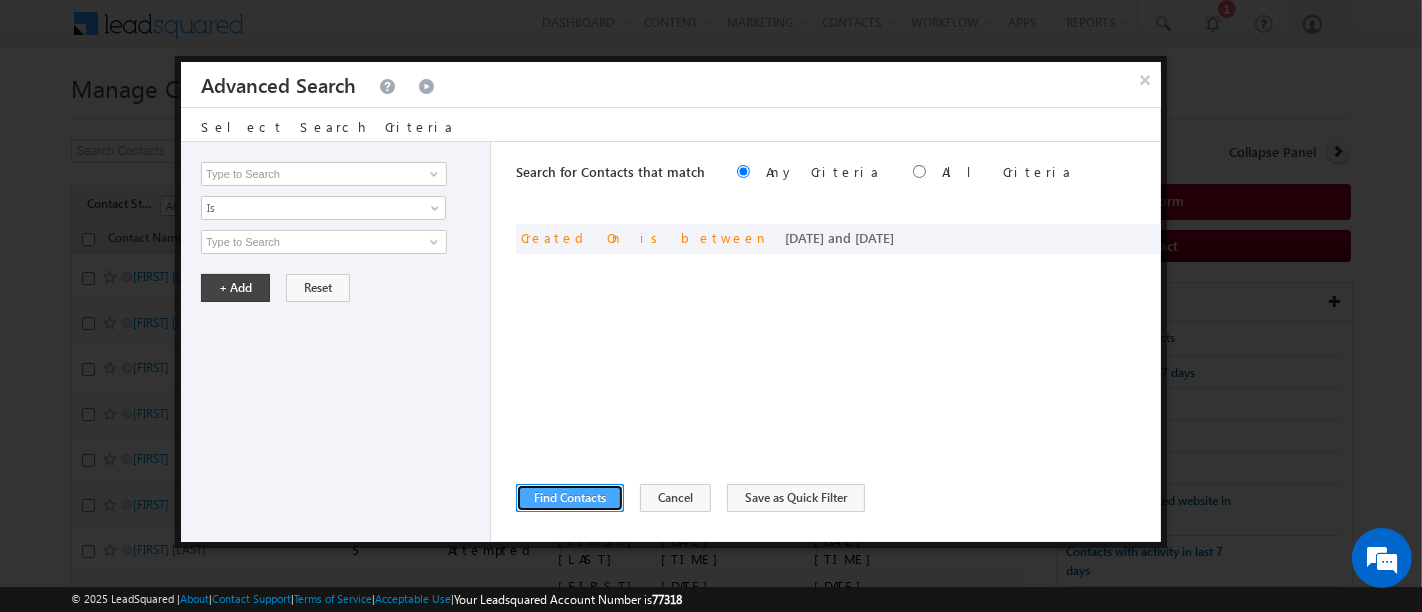 click on "Find Contacts" at bounding box center [570, 498] 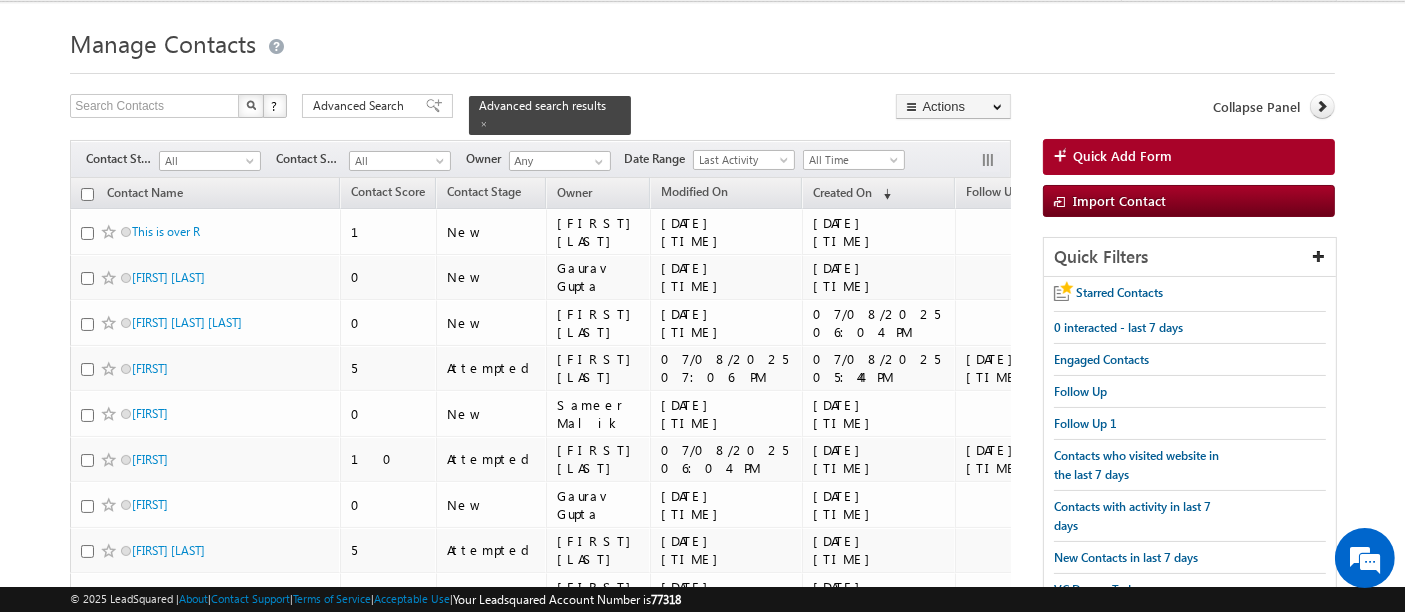 scroll, scrollTop: 0, scrollLeft: 0, axis: both 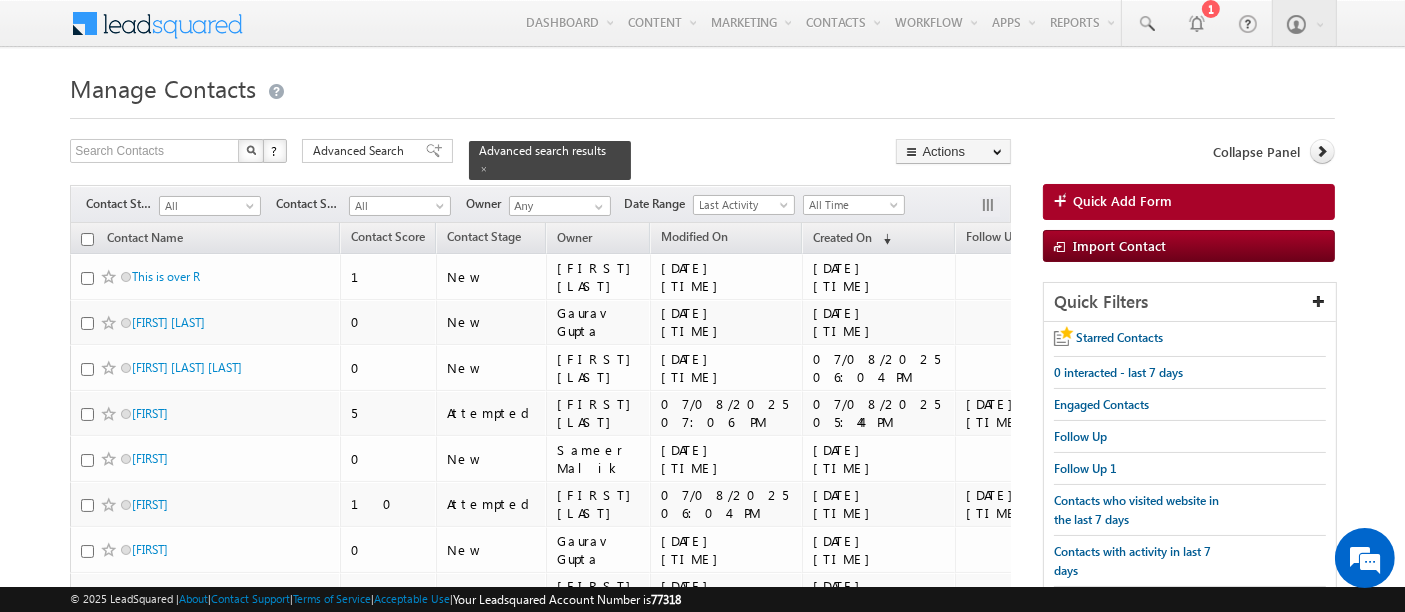 click on "Advanced Search" at bounding box center (361, 151) 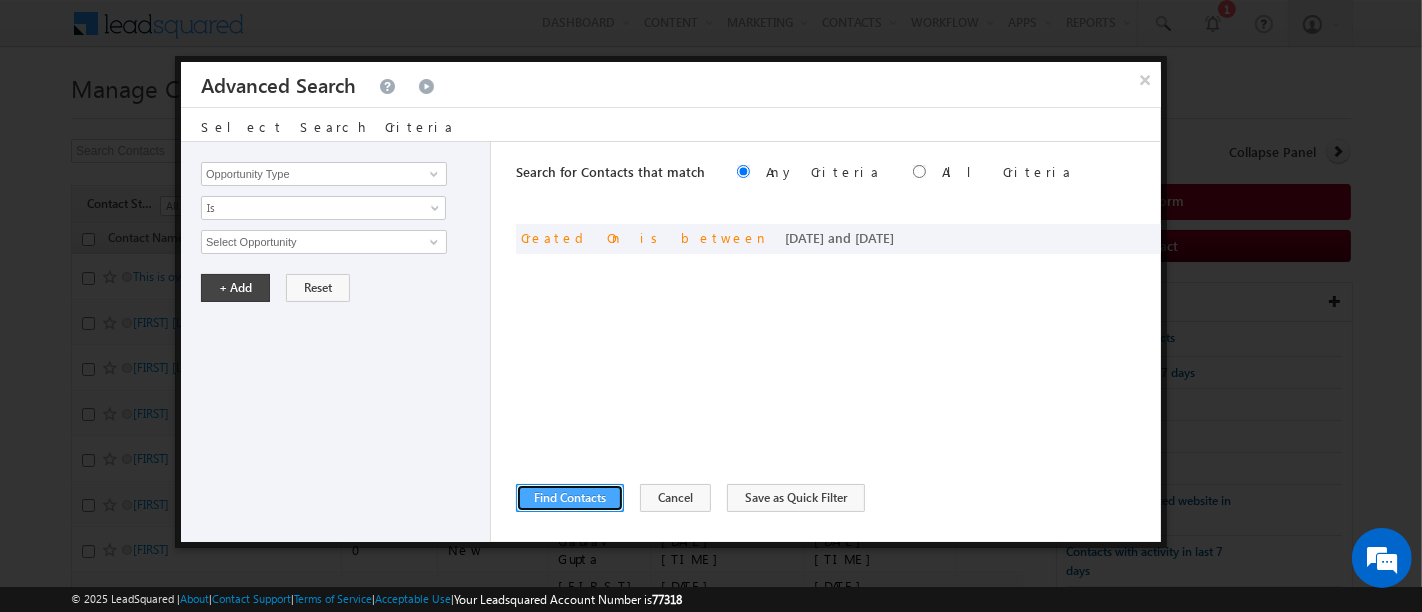 click on "Find Contacts" at bounding box center (570, 498) 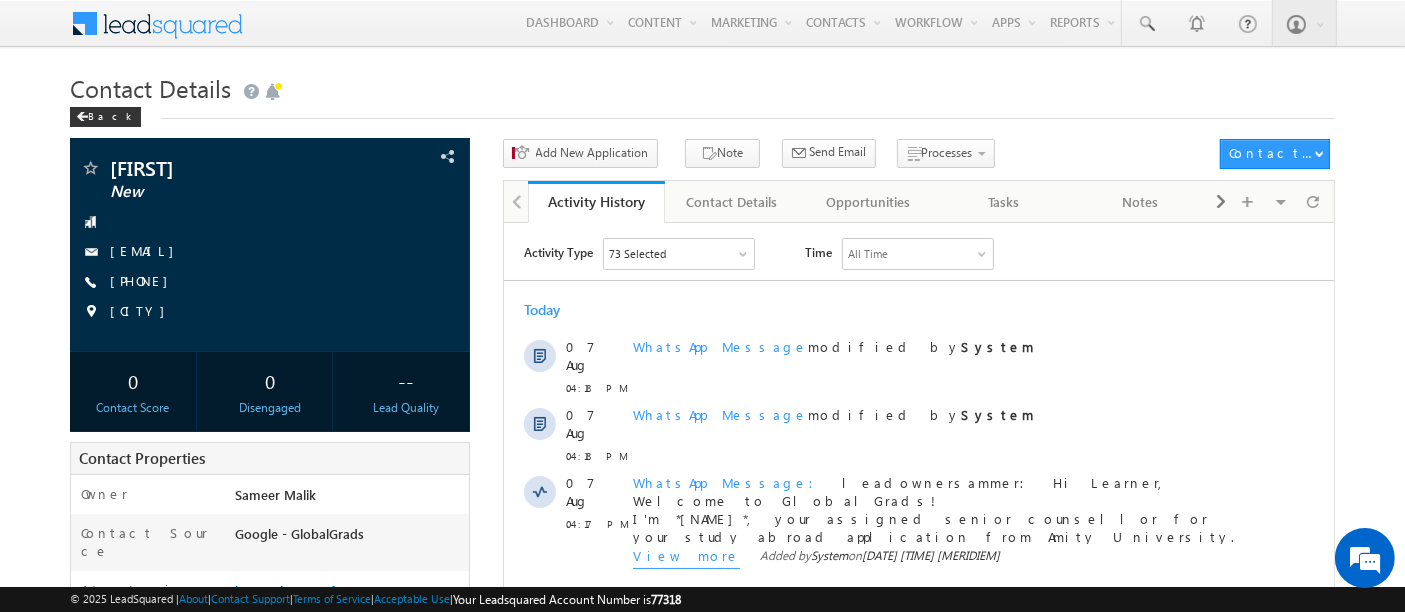 scroll, scrollTop: 0, scrollLeft: 0, axis: both 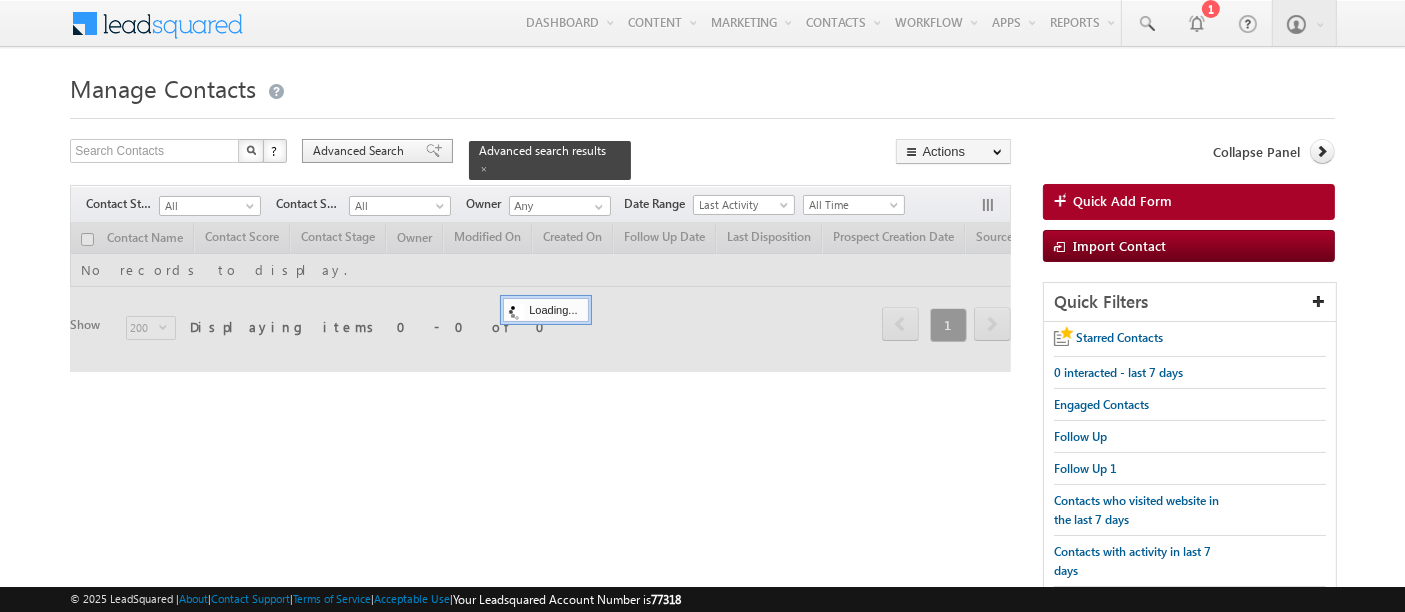 click on "Advanced Search" at bounding box center (361, 151) 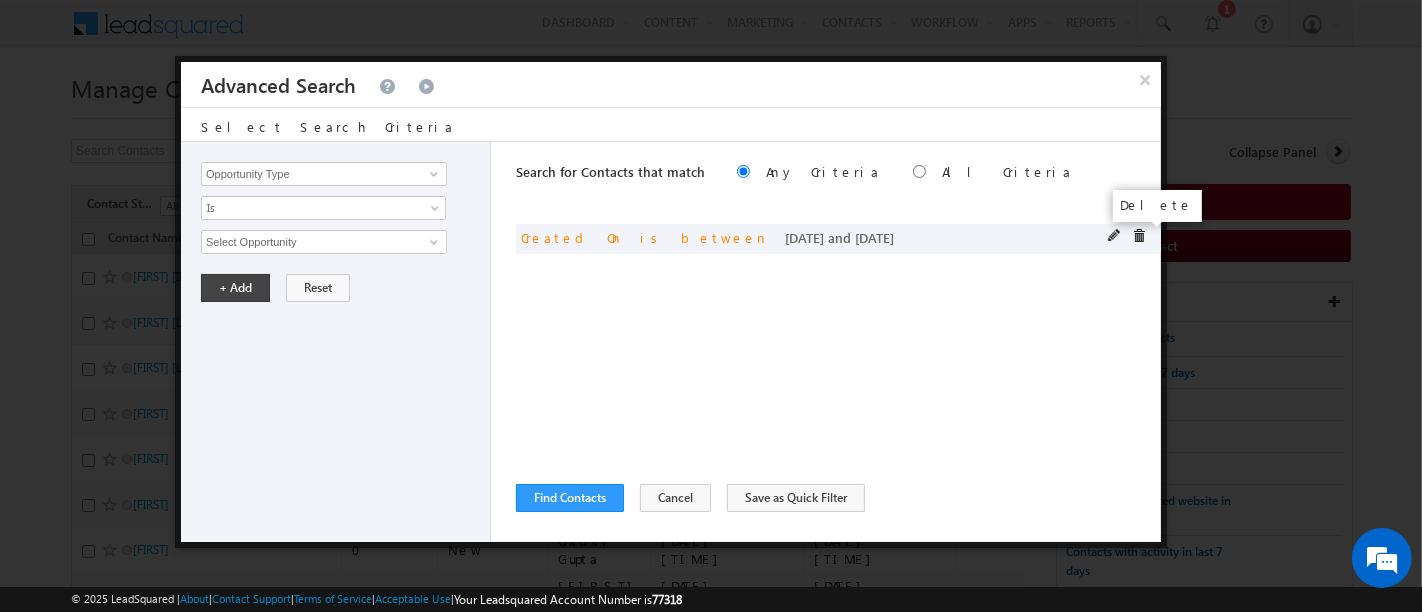 click at bounding box center [1139, 236] 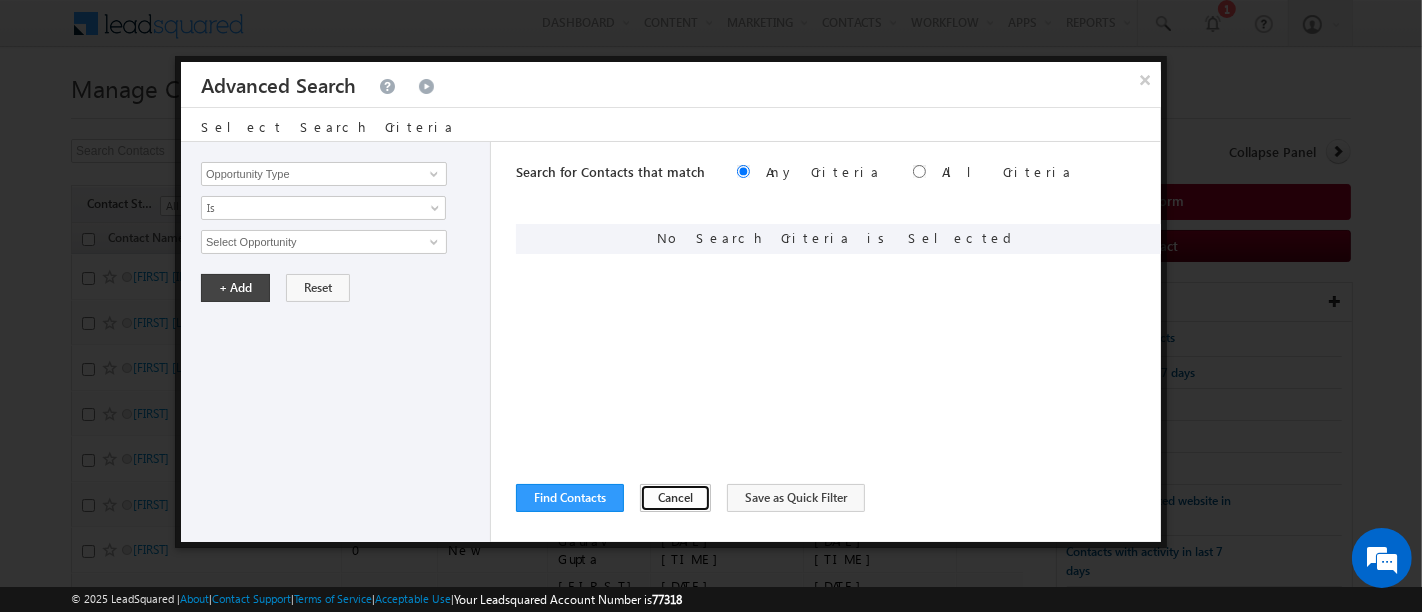 click on "Cancel" at bounding box center (675, 498) 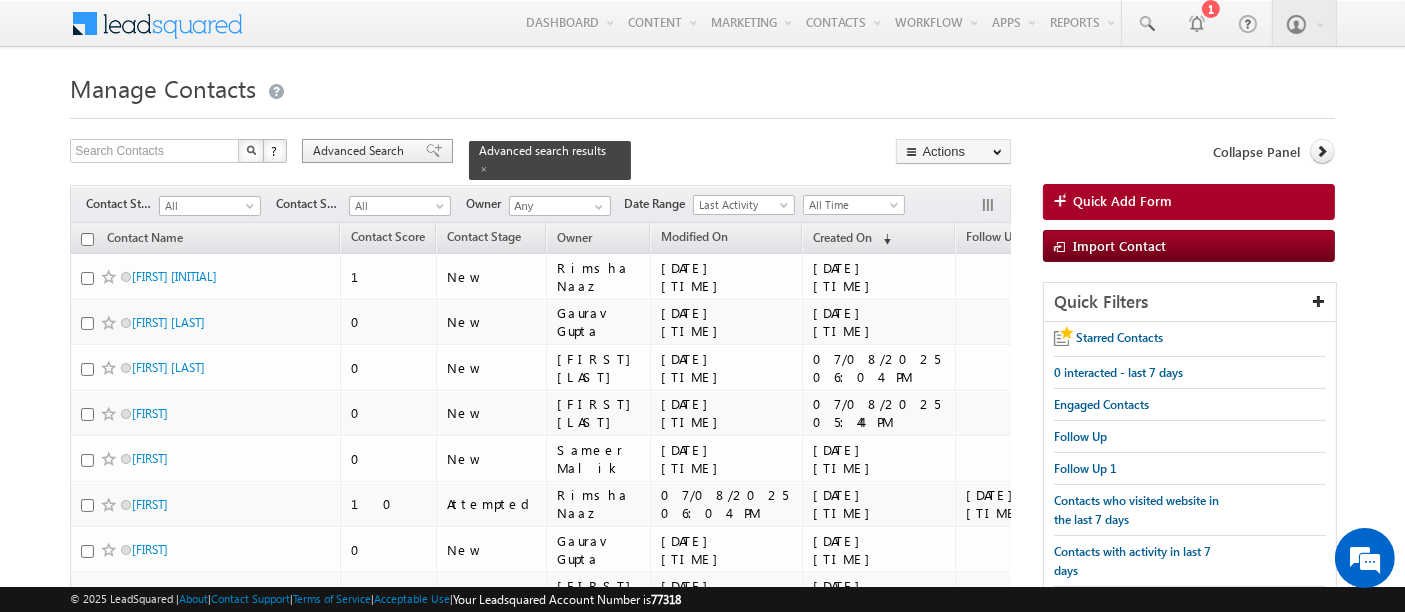 click on "Advanced Search" at bounding box center [361, 151] 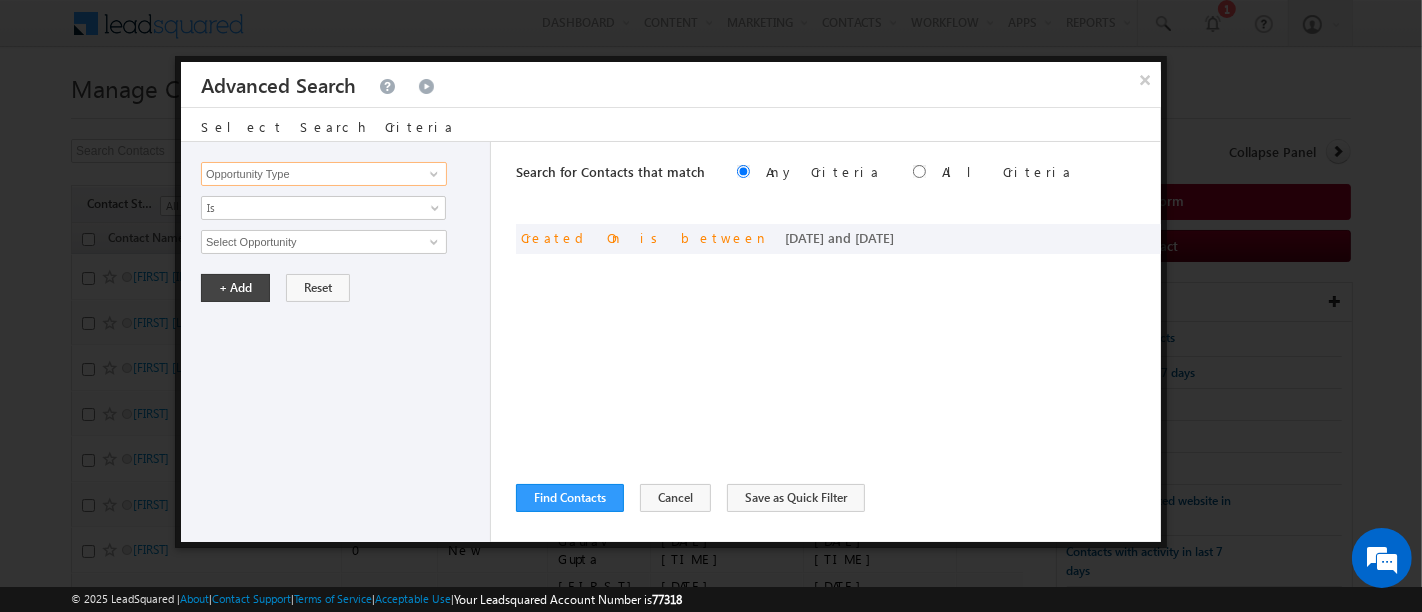 click on "Opportunity Type" at bounding box center (324, 174) 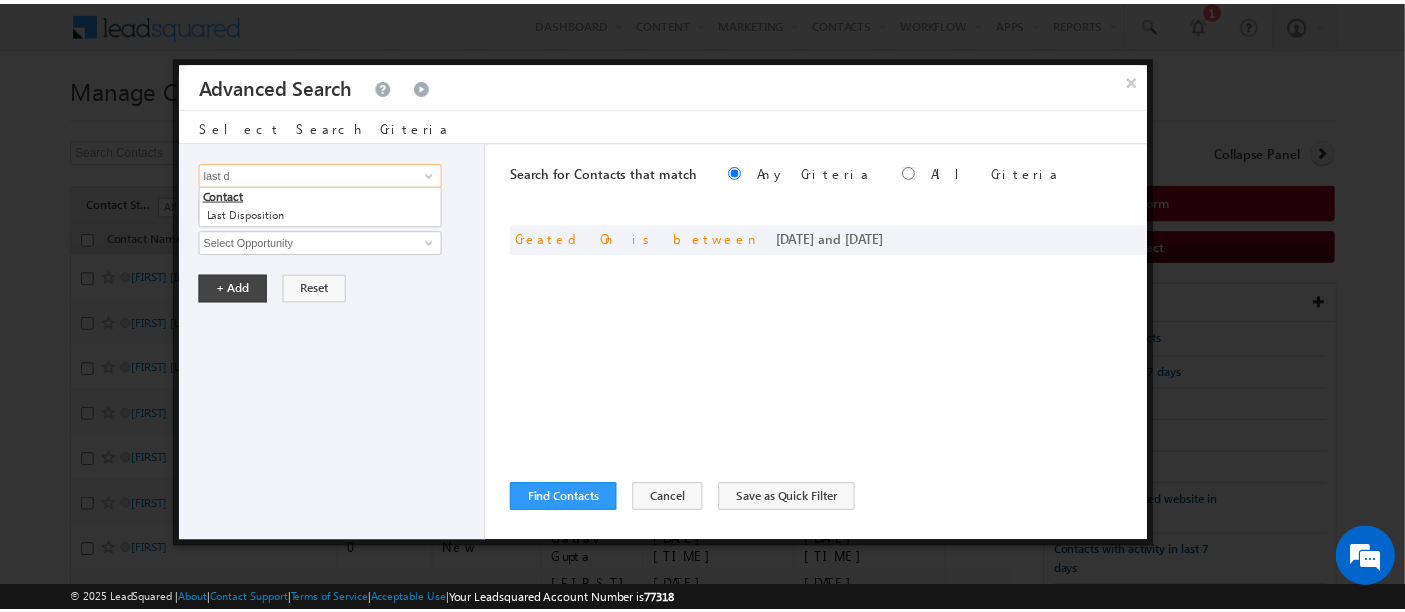 scroll, scrollTop: 0, scrollLeft: 0, axis: both 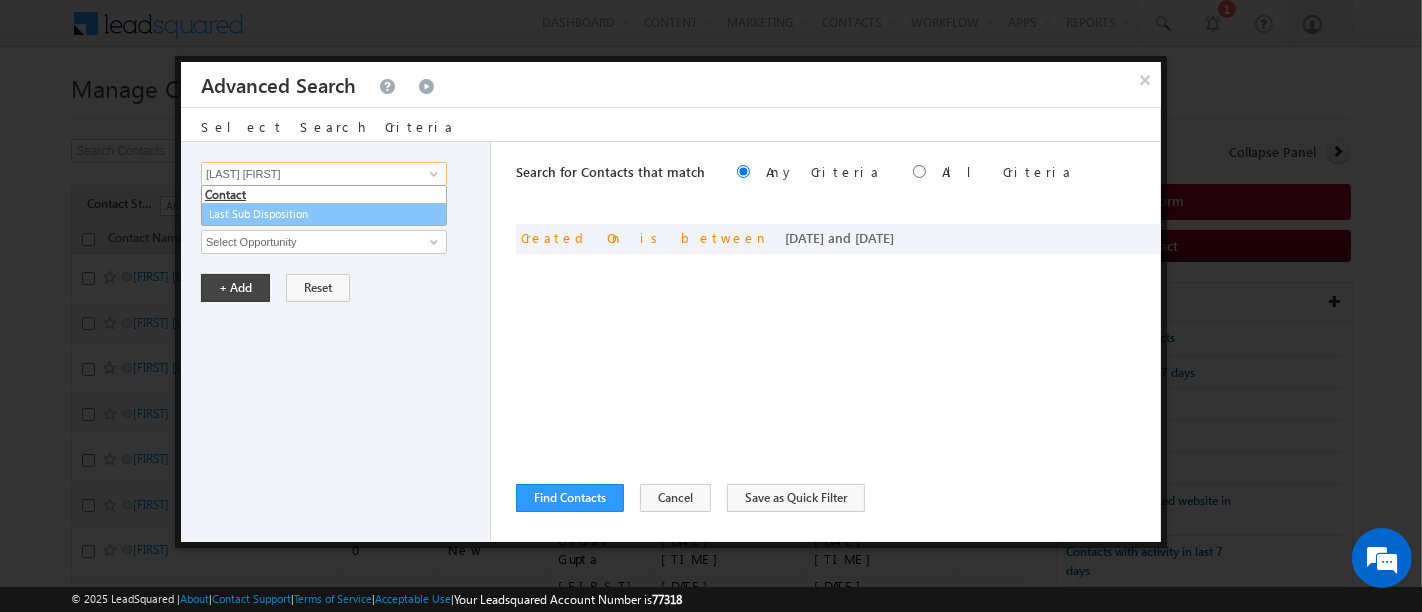 click on "Last Sub Disposition" at bounding box center [324, 214] 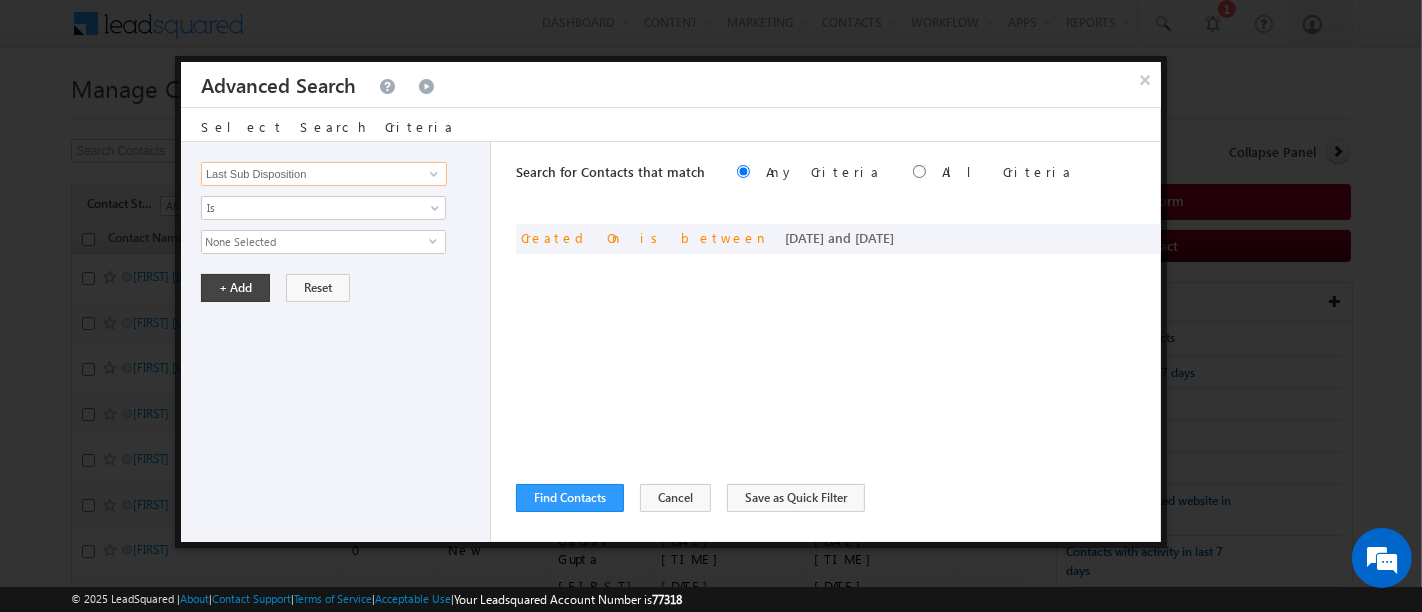 type on "Last Sub Disposition" 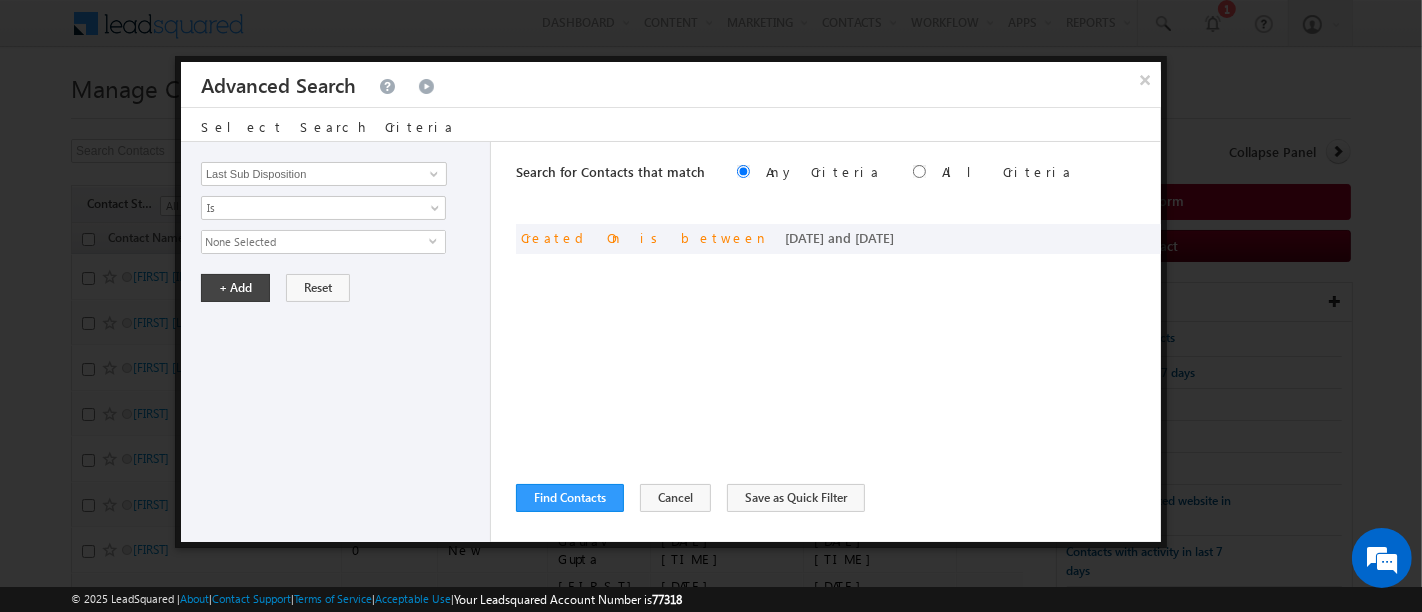 click on "None Selected" at bounding box center (315, 242) 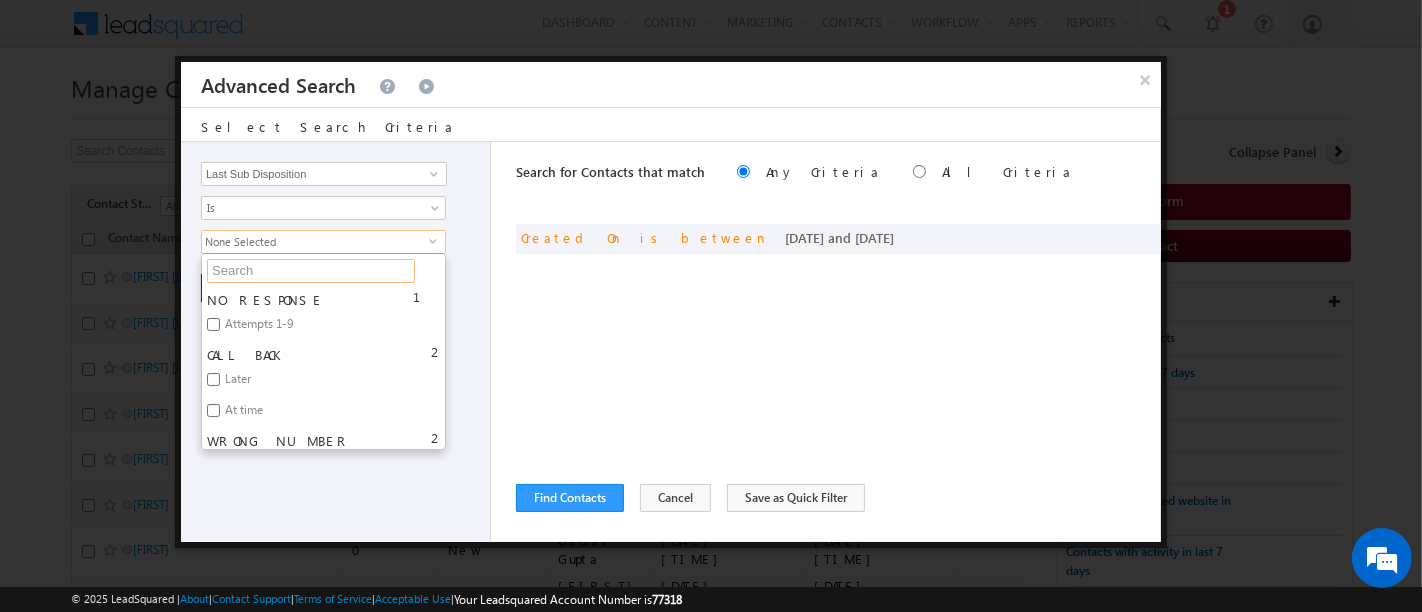 click at bounding box center [311, 271] 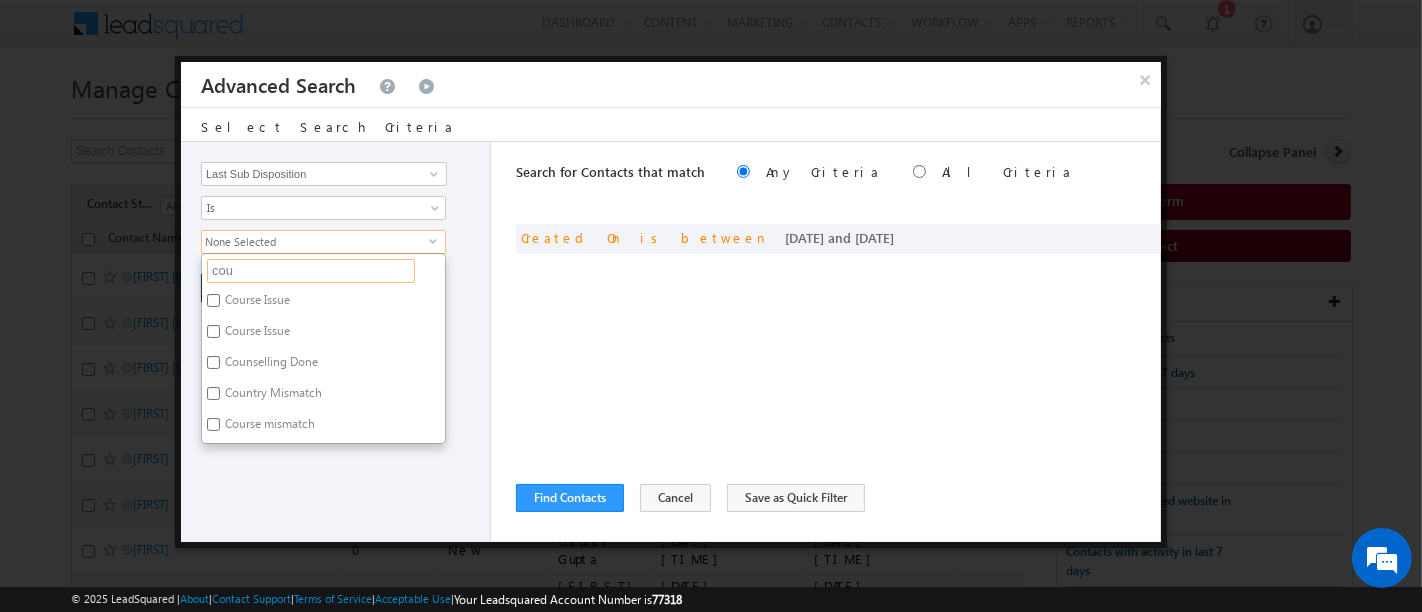 type on "cou" 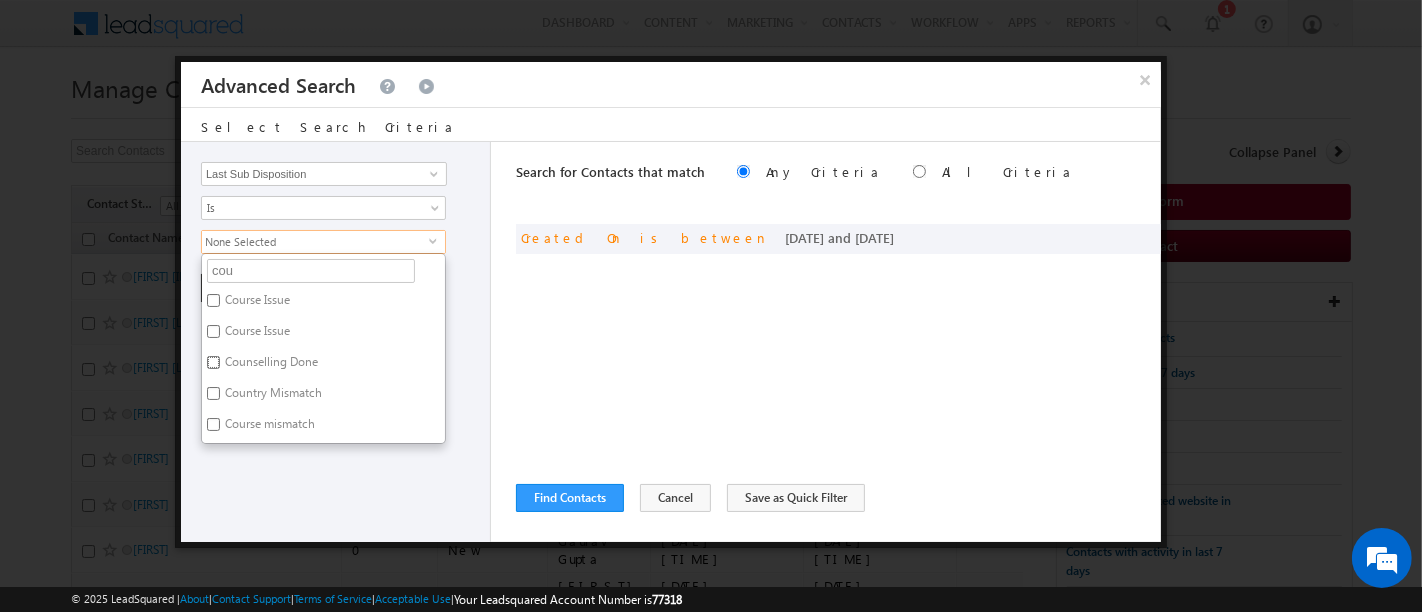 click on "Counselling Done" at bounding box center [213, 362] 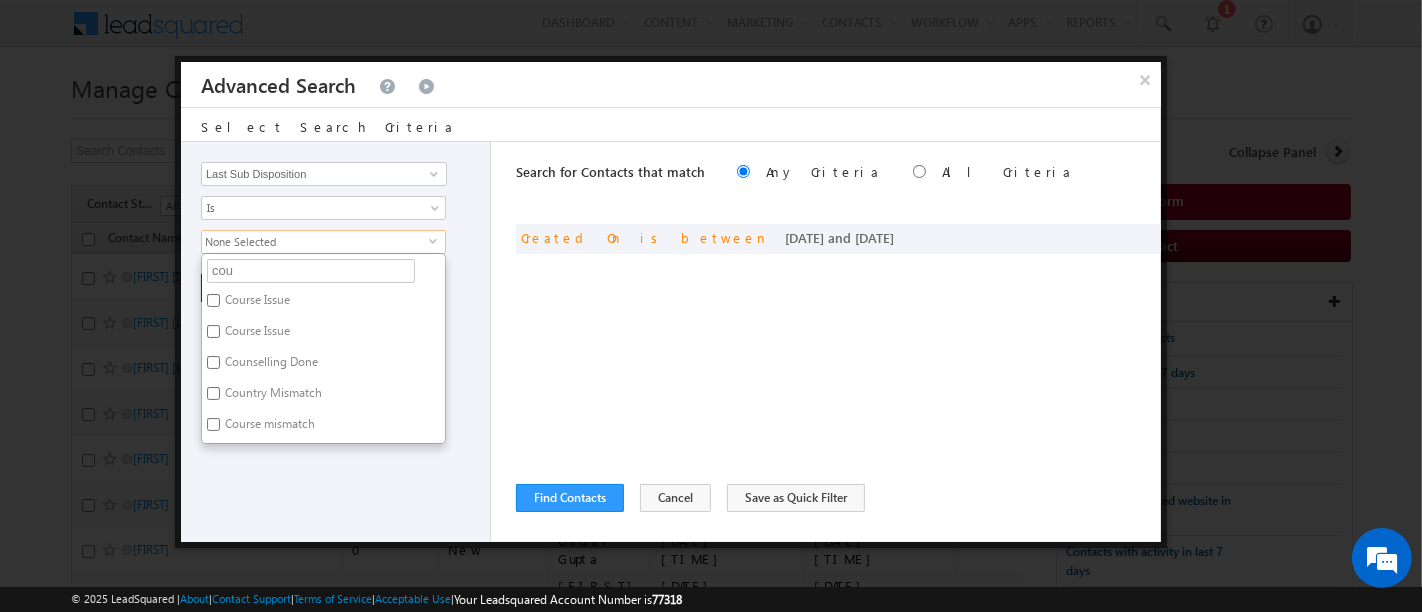 checkbox on "true" 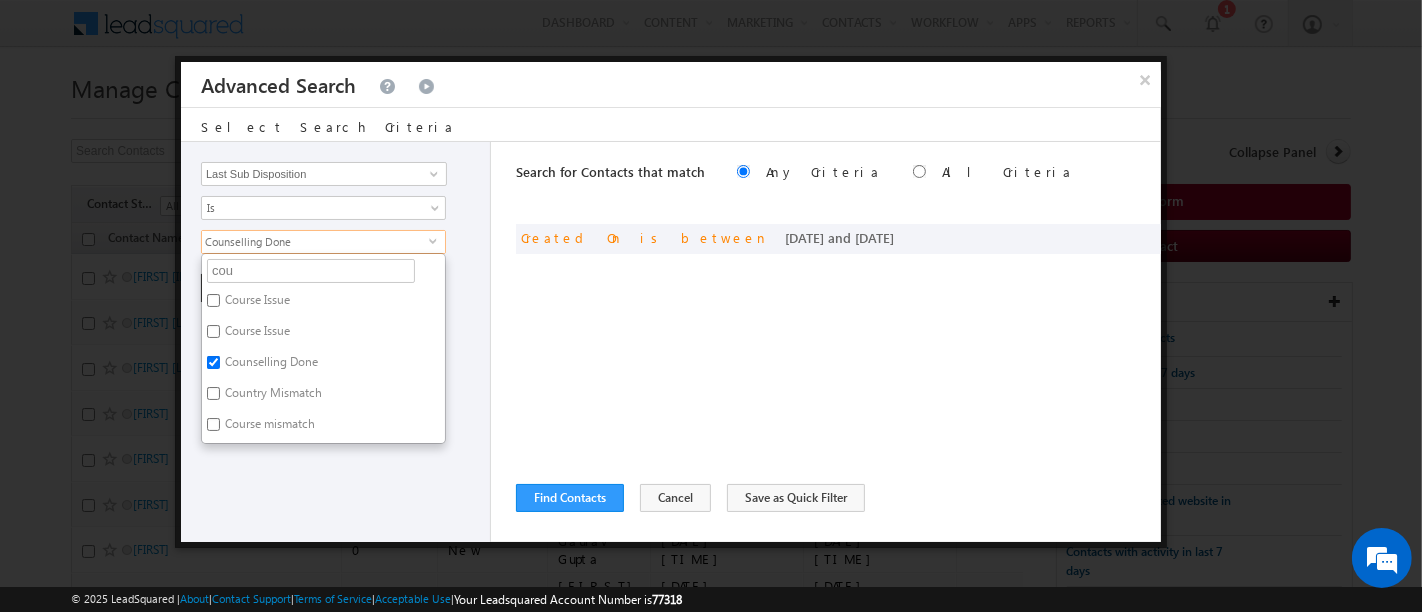 click on "Opportunity Type Contact Activity Task Sales Group  Prospect Id Address 1 Address 2 Any Specific University Or Program Application Status Assignment date current owner Auto Login URL City Class XII Marks Company Concentration Contact Number Contact Origin Contact Score Contact Source Contact Stage Conversion Referrer URL Counselling Done Date Counselling mode Country Country Interested In New Country Interested In Old Course Course Priority Created By Id Created On Created On Old Current Opt In Status Do Not Call Do Not Email Do Not SMS Do Not Track Do You Have Scholarships Do You Have Valid Passport Documents - Status Documents - University Proof Doc Documents - 10th Marksheet Documents - 12th Marksheet Documents - UG Degree Documents - UG Marksheets Documents - PG Degree Documents - PG Marksheets Documents - Resume/CV Documents - LOR Documents - SOP Documents - Passport Documents - ELT Documents - Amity Pathway Certificate Documents - COL Documents - Deposit fee Email Intake" at bounding box center (336, 342) 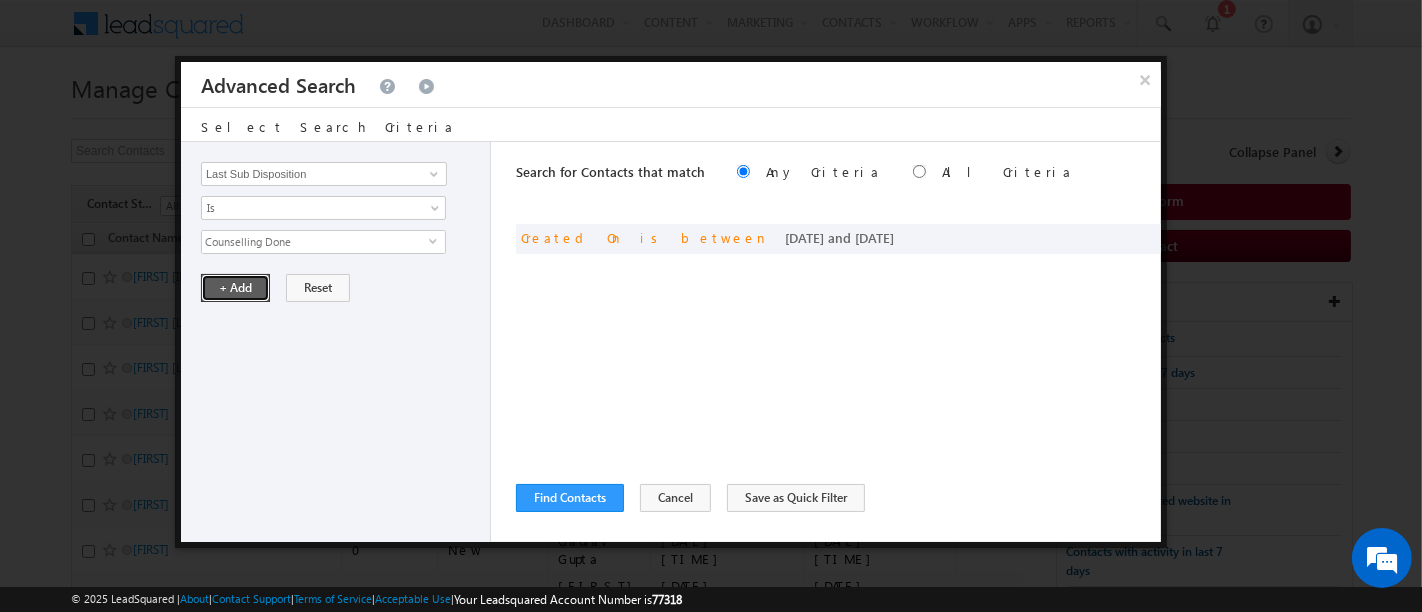 click on "+ Add" at bounding box center [235, 288] 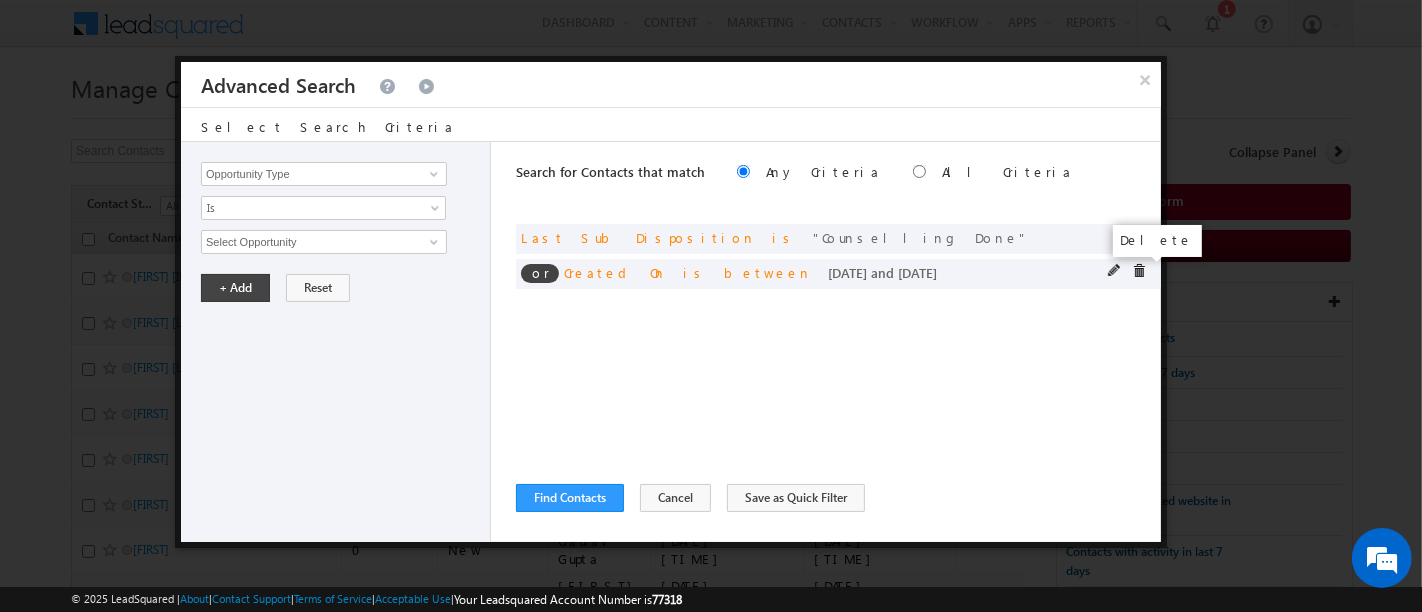 click at bounding box center (1139, 271) 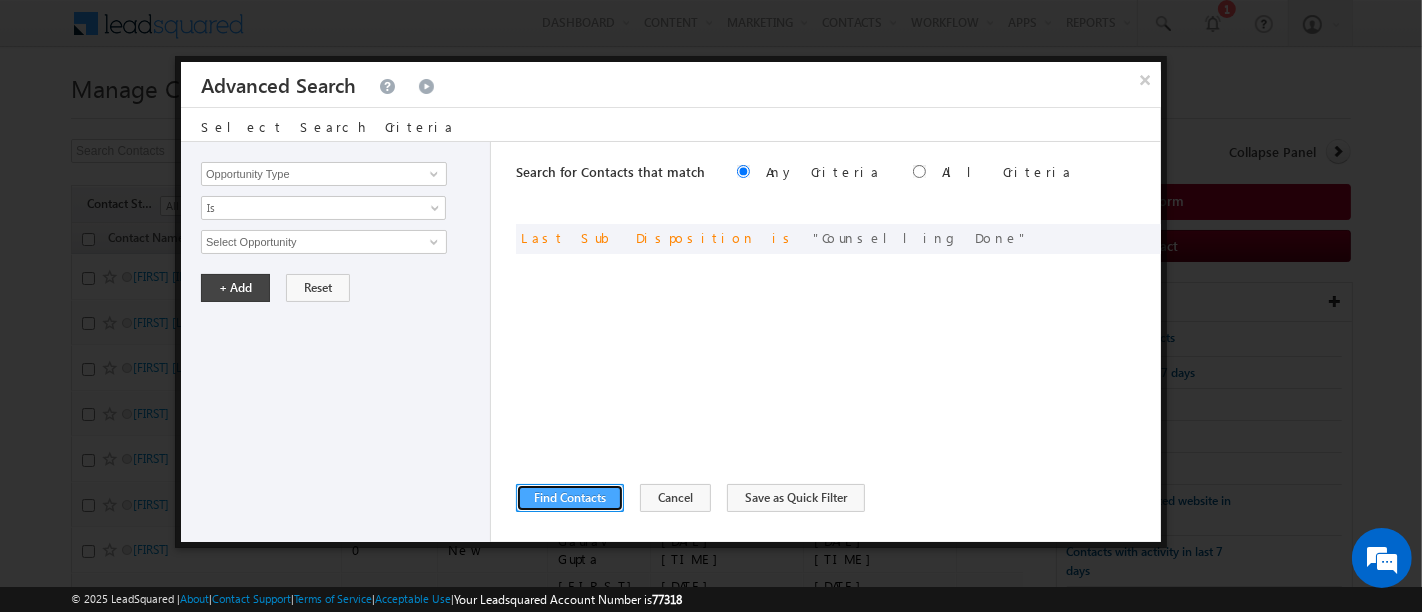 click on "Find Contacts" at bounding box center (570, 498) 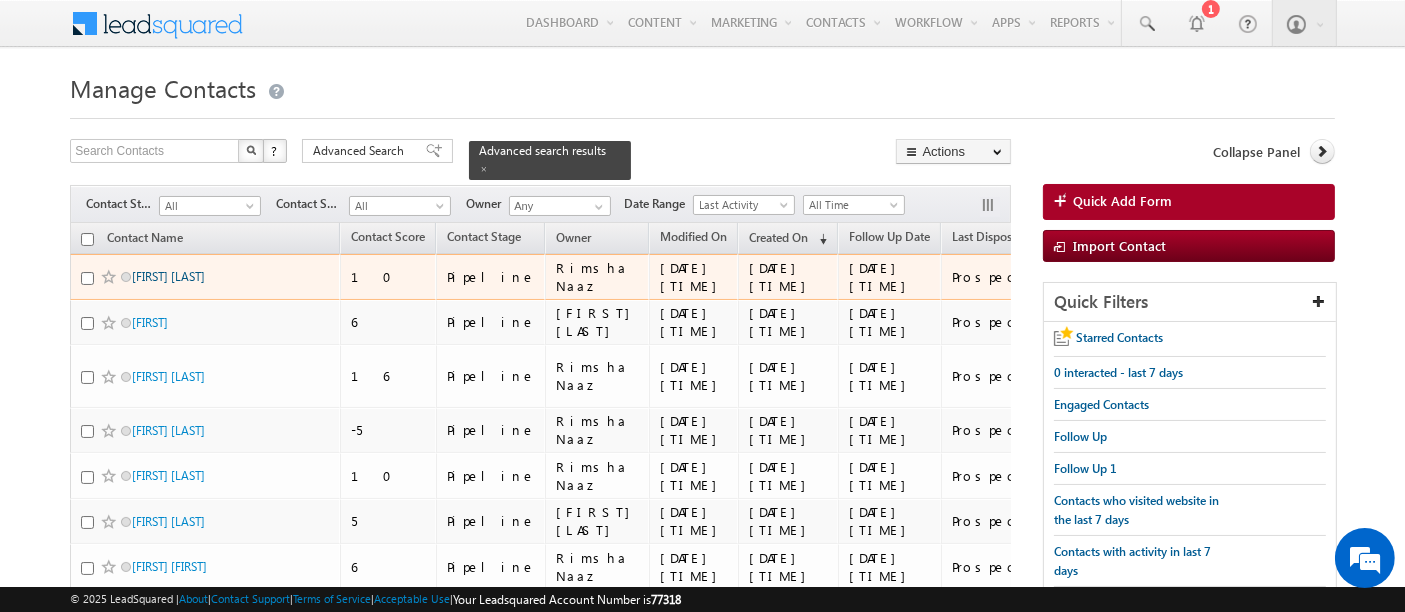 click on "Bommareddygopalreddy" at bounding box center (168, 276) 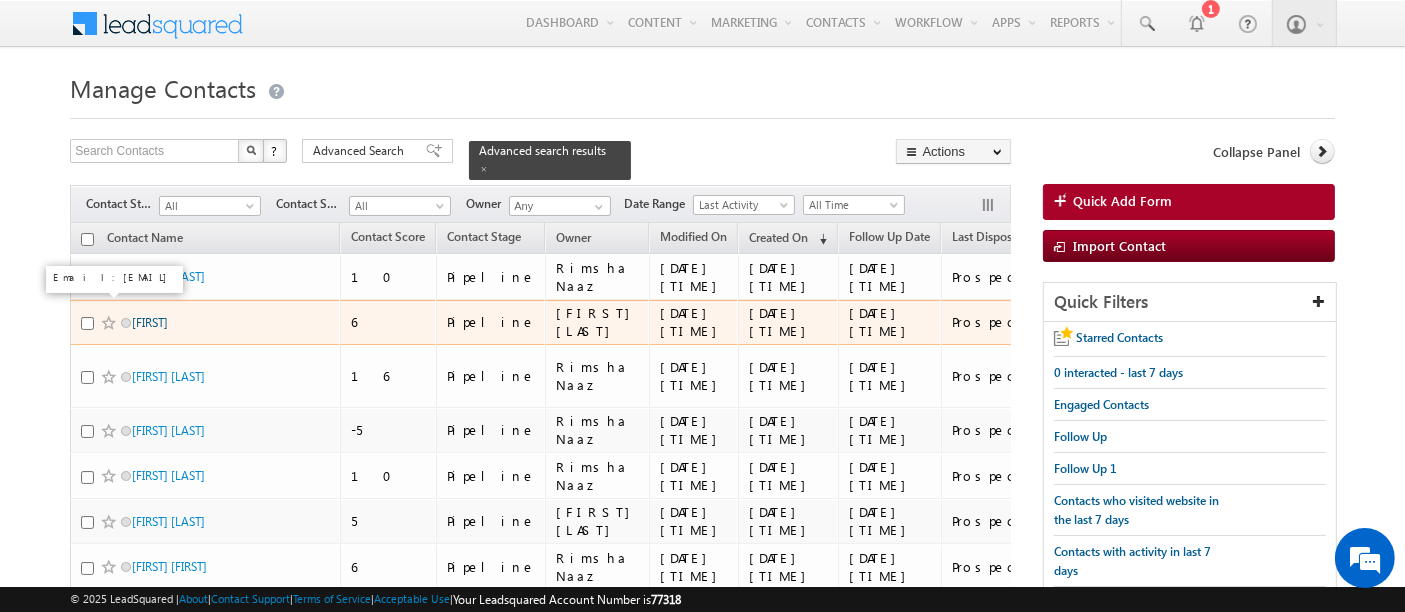 click on "Harsha" at bounding box center (150, 322) 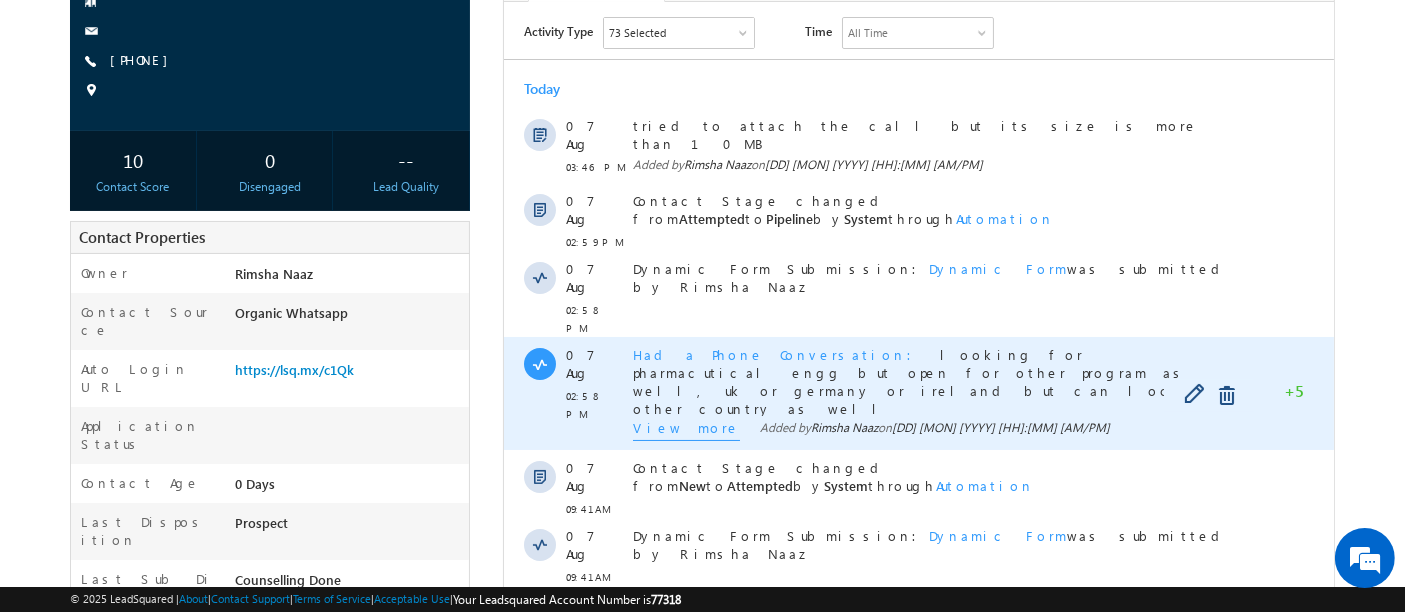 scroll, scrollTop: 222, scrollLeft: 0, axis: vertical 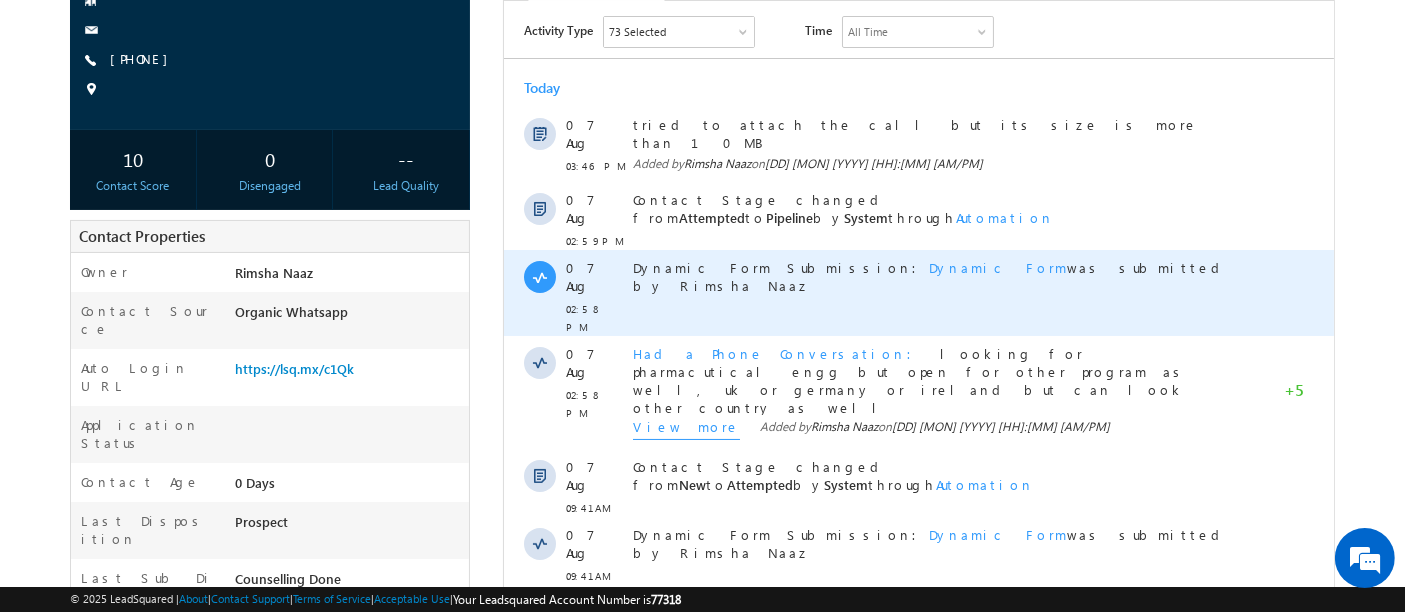 click on "Dynamic Form" at bounding box center [997, 266] 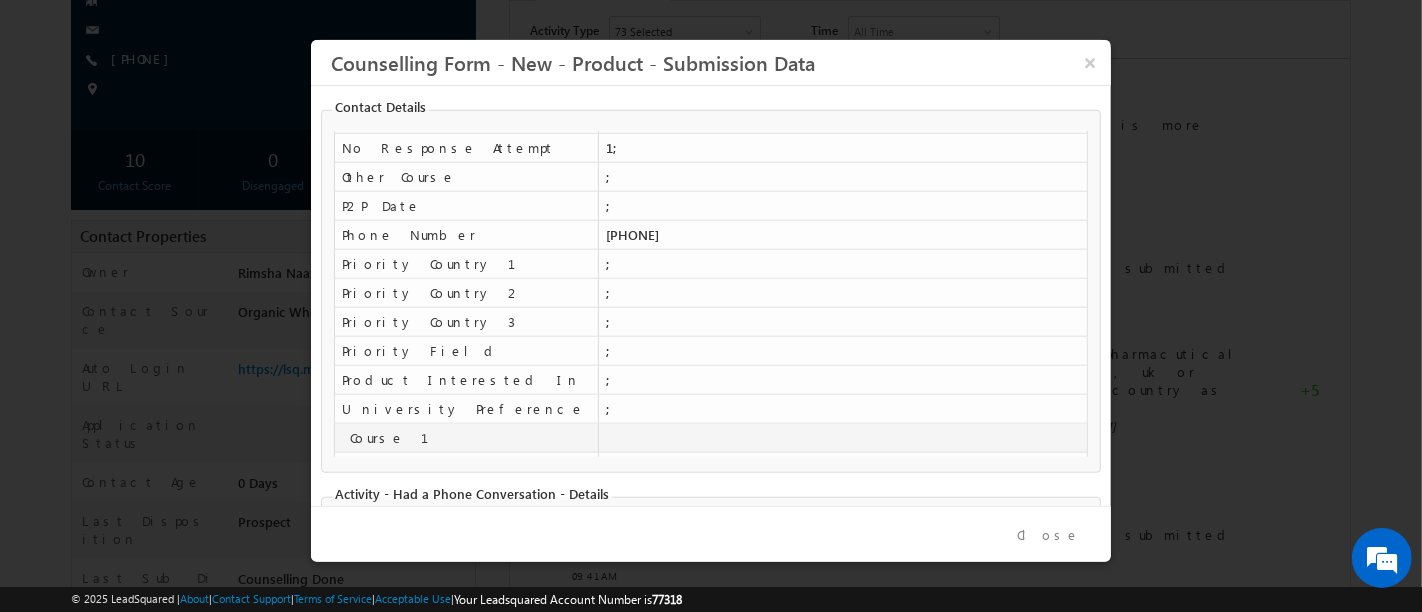 scroll, scrollTop: 410, scrollLeft: 0, axis: vertical 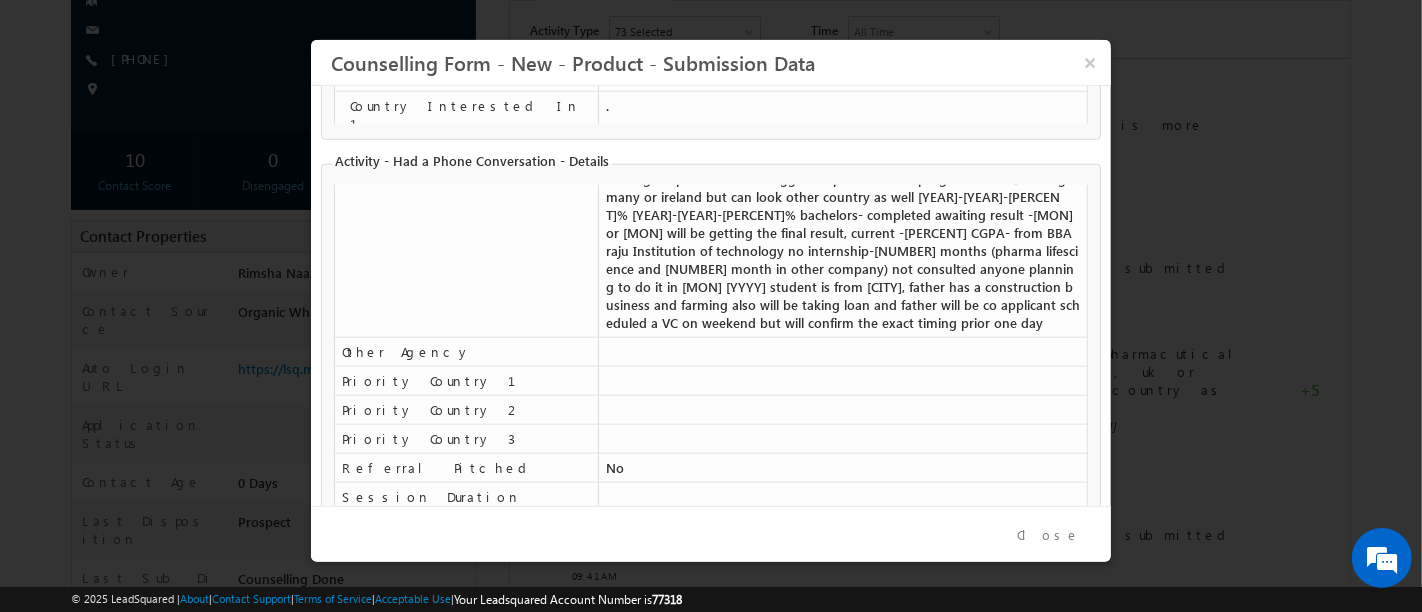 click on "Close" at bounding box center (1049, 535) 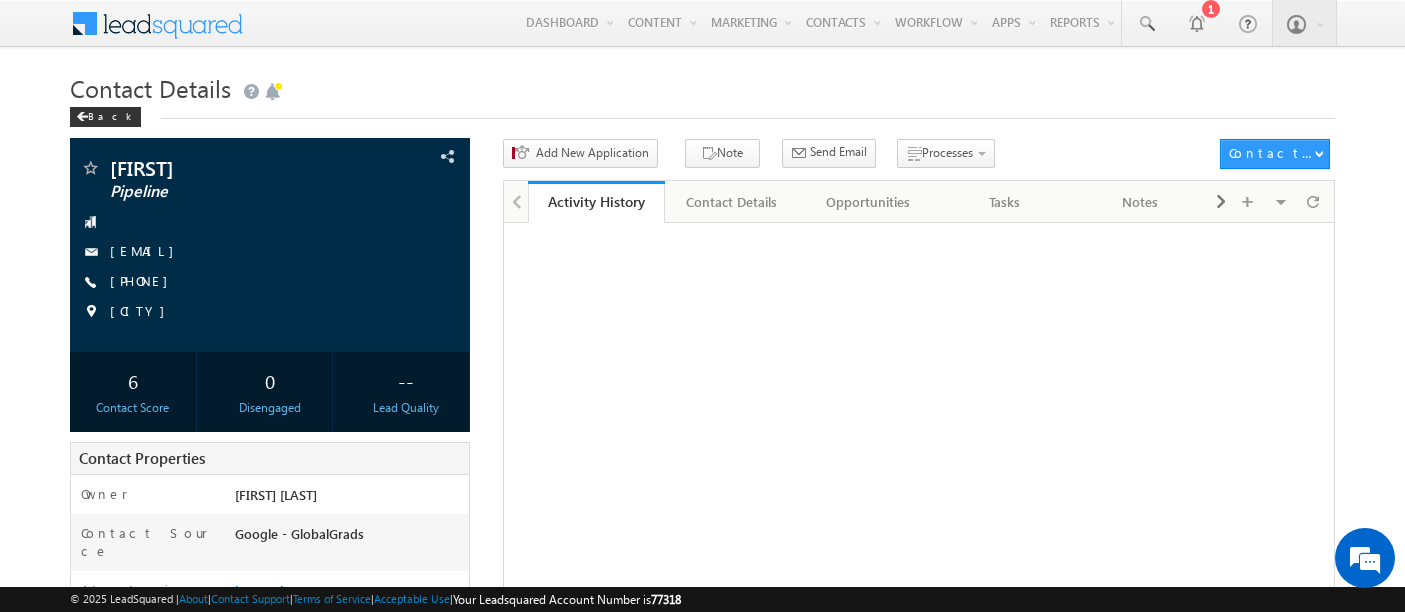 scroll, scrollTop: 0, scrollLeft: 0, axis: both 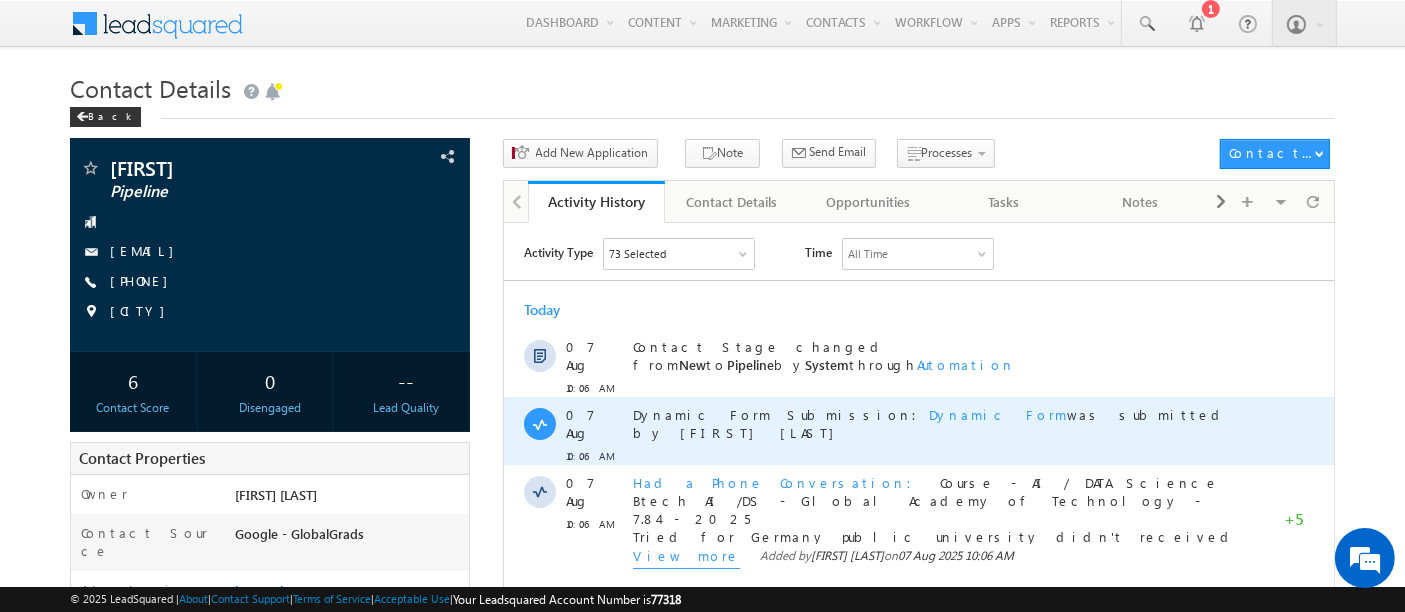 click on "Dynamic Form" at bounding box center [997, 413] 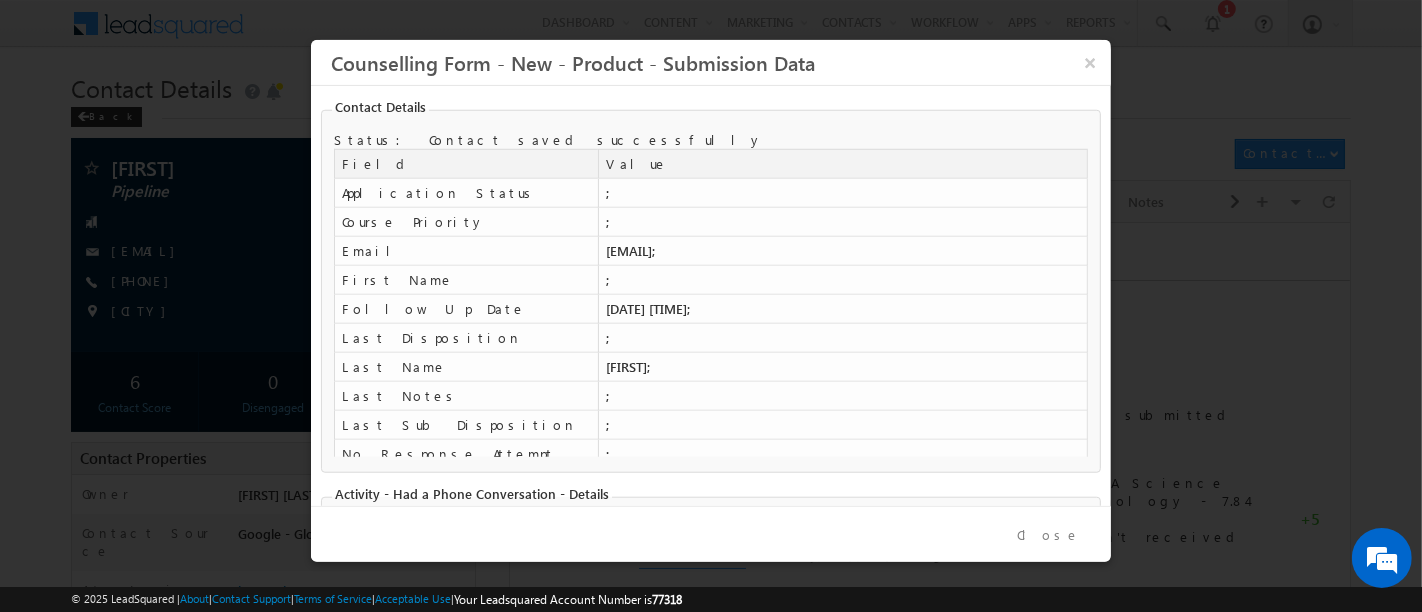 scroll, scrollTop: 383, scrollLeft: 0, axis: vertical 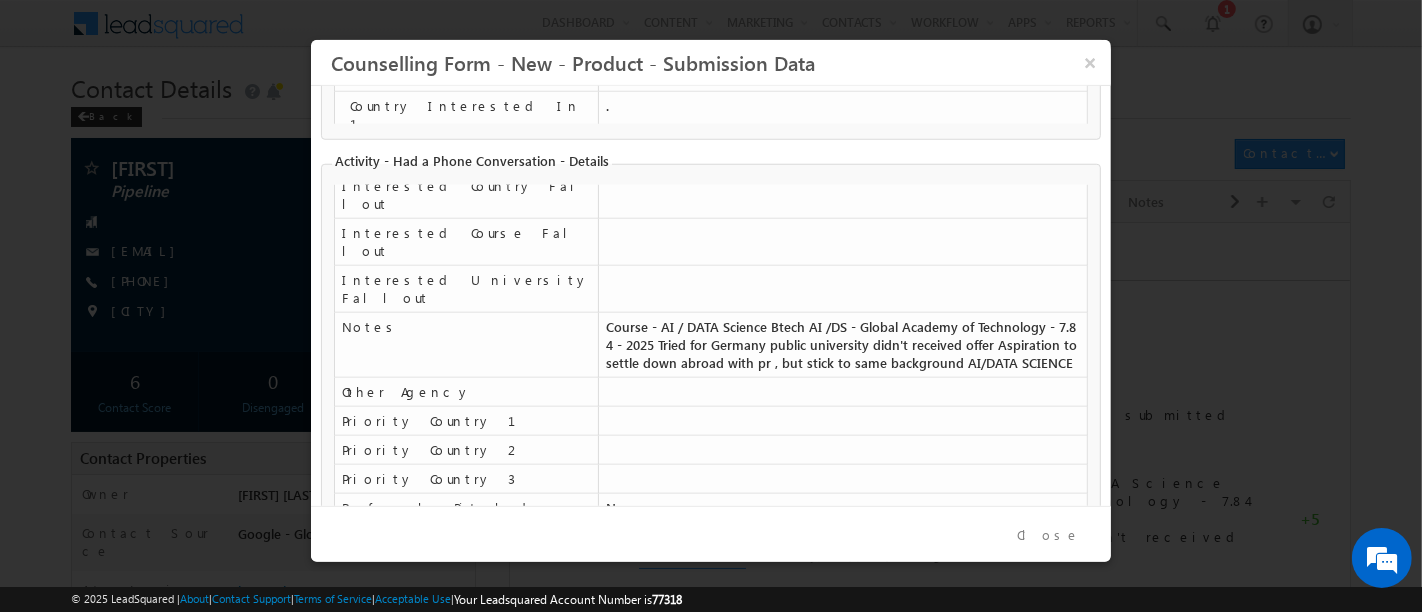 click on "Close" at bounding box center [1049, 535] 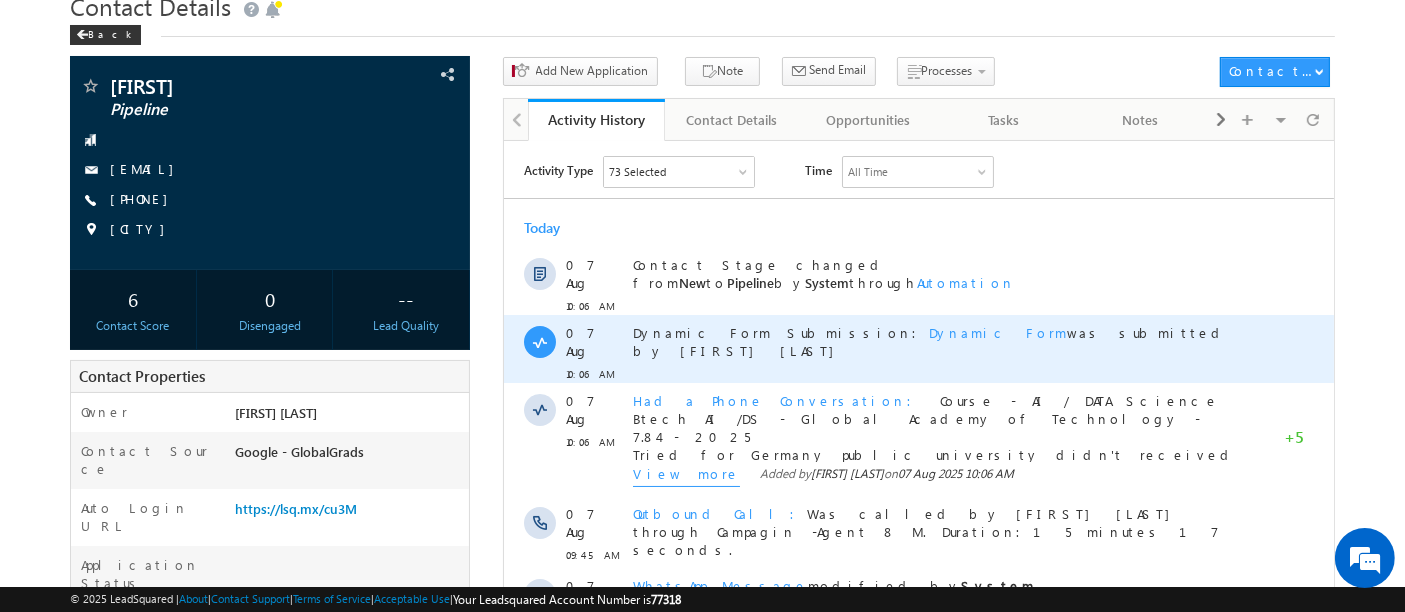 scroll, scrollTop: 0, scrollLeft: 0, axis: both 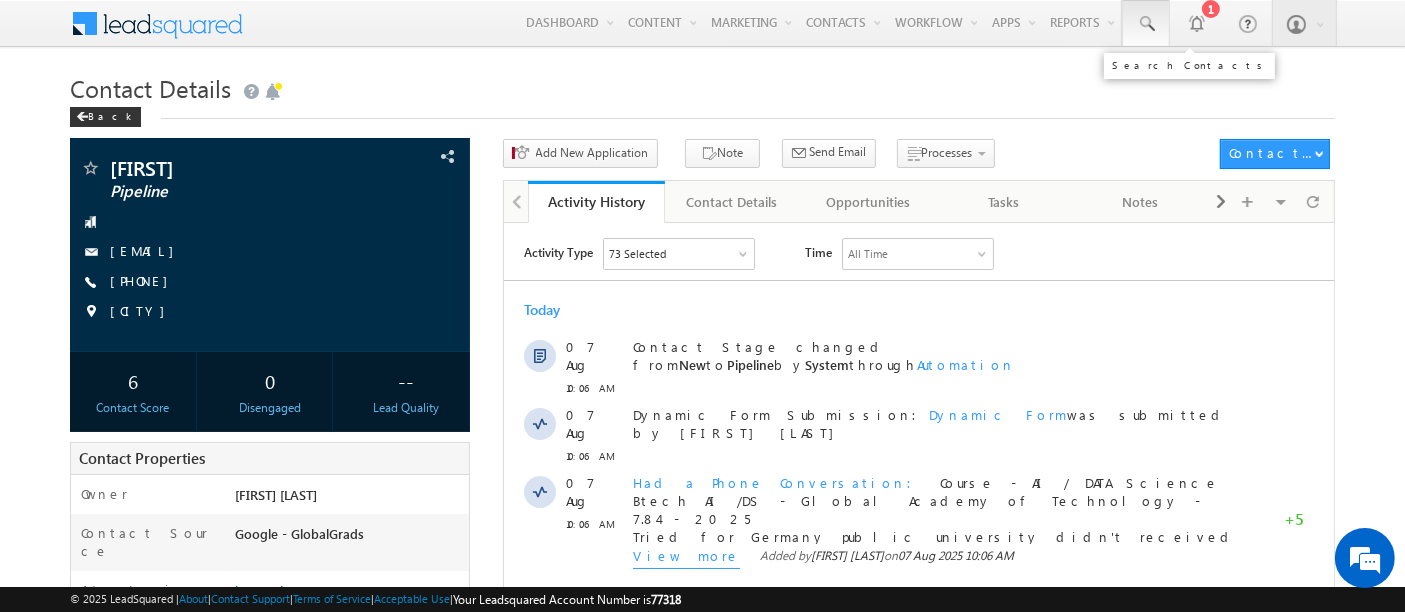 click at bounding box center [1146, 24] 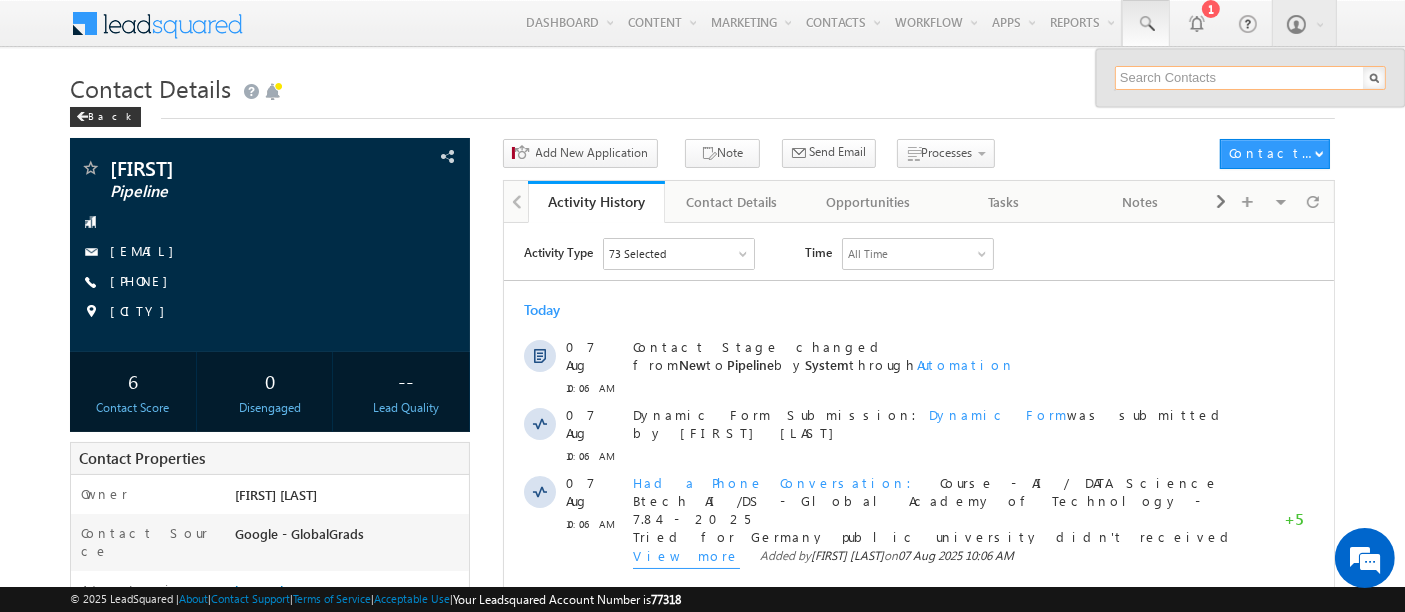 paste on "katakamviggu@gmail.com" 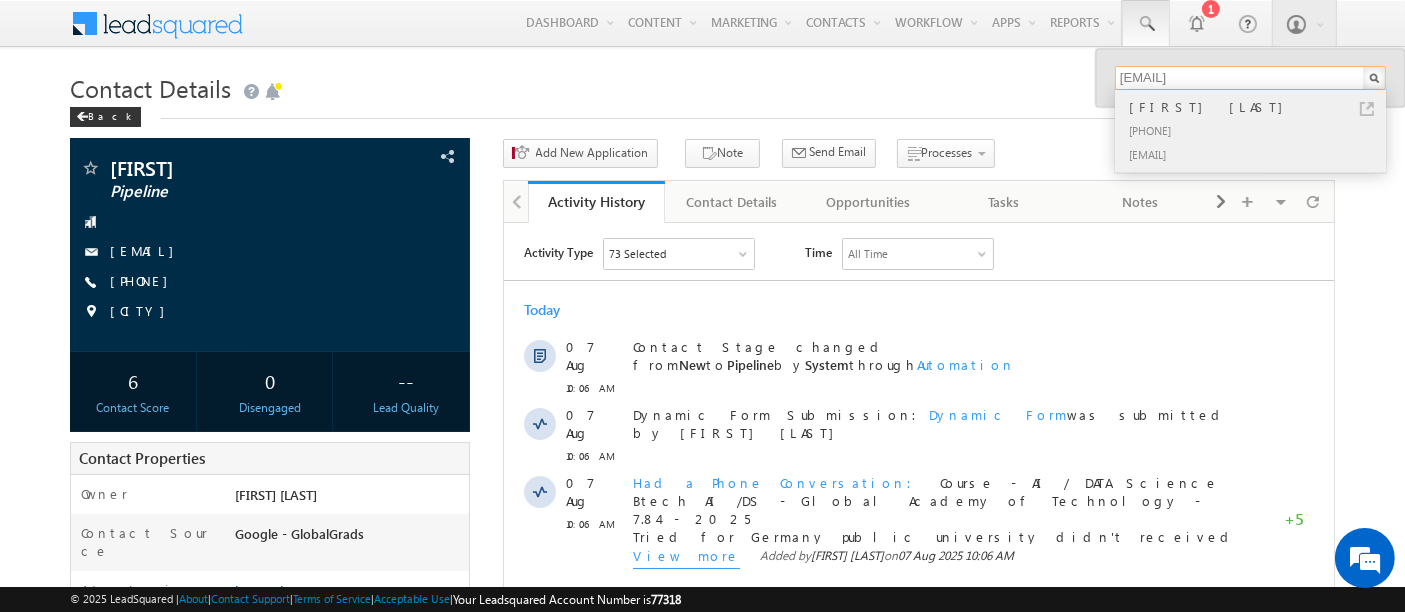 type on "katakamviggu@gmail.com" 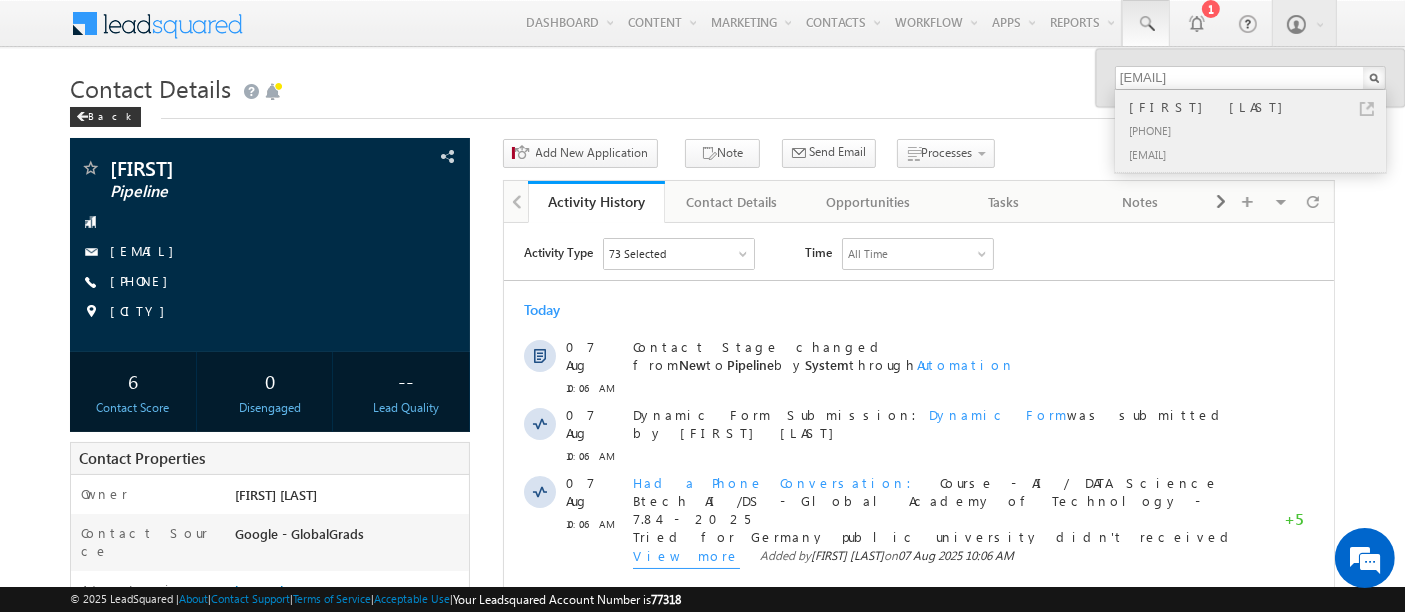 click on "+91-9912546552" at bounding box center (1259, 130) 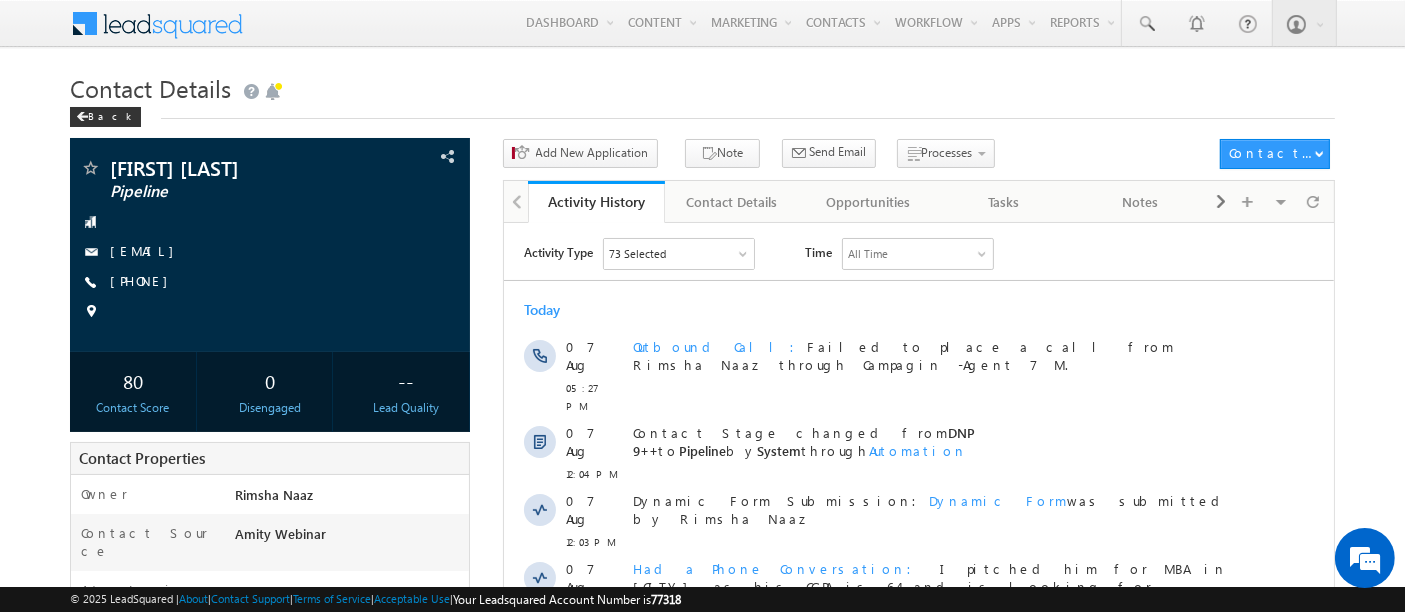 scroll, scrollTop: 0, scrollLeft: 0, axis: both 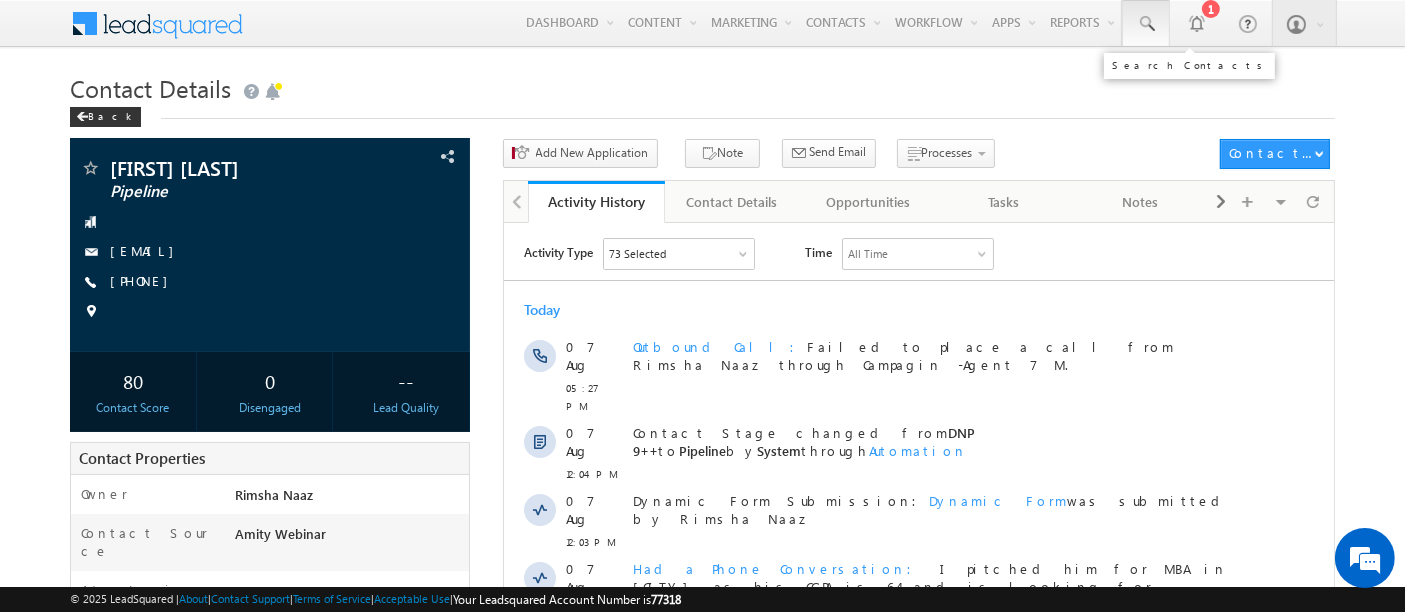 click at bounding box center [1146, 24] 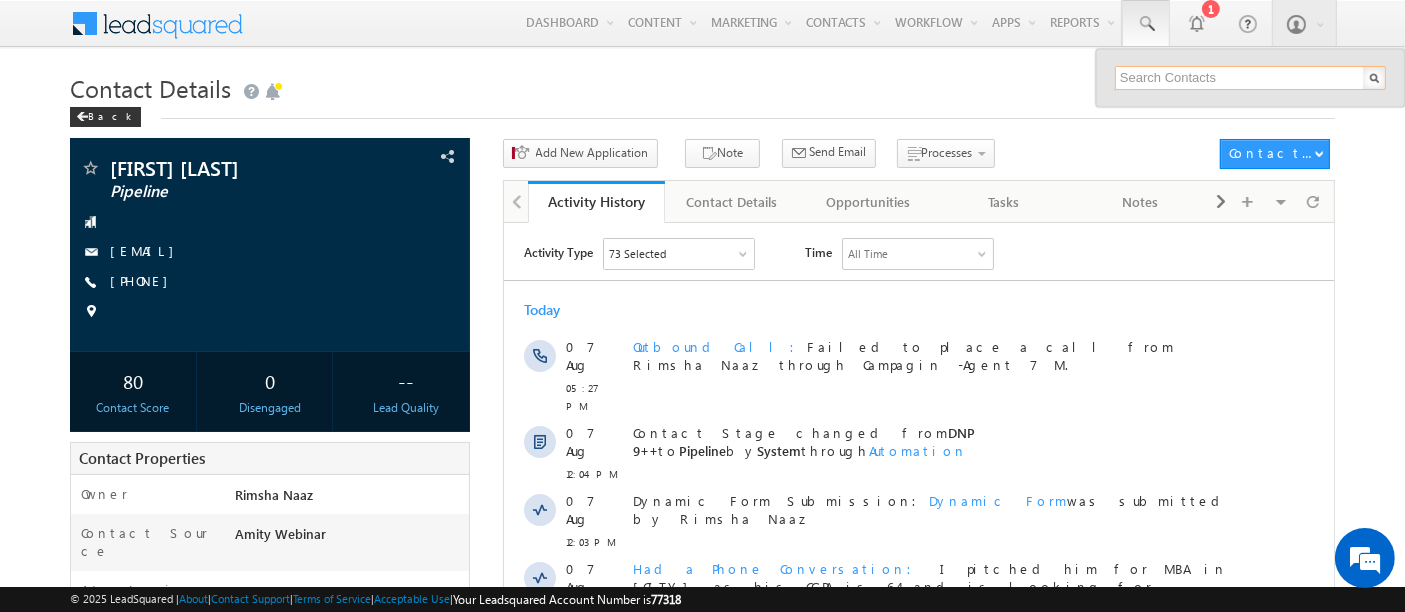 paste on "meet.harshal777@gmail.com" 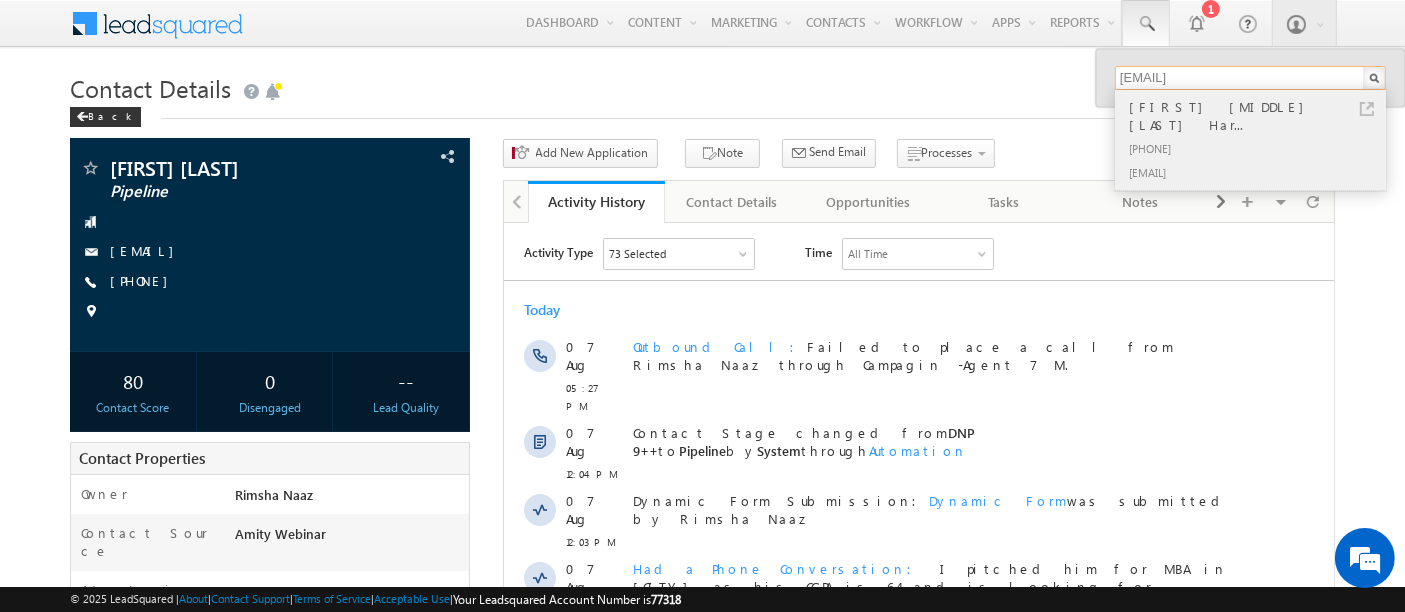 type on "meet.harshal777@gmail.com" 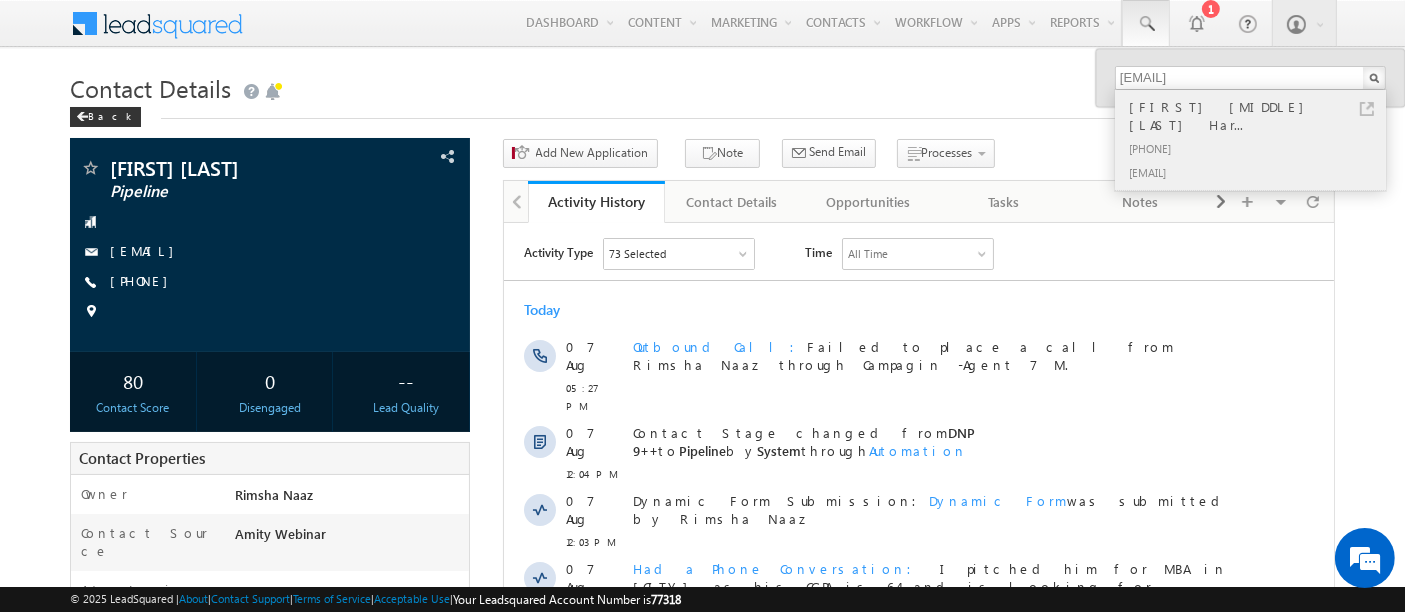 click on "+91-8830354954" at bounding box center [1259, 148] 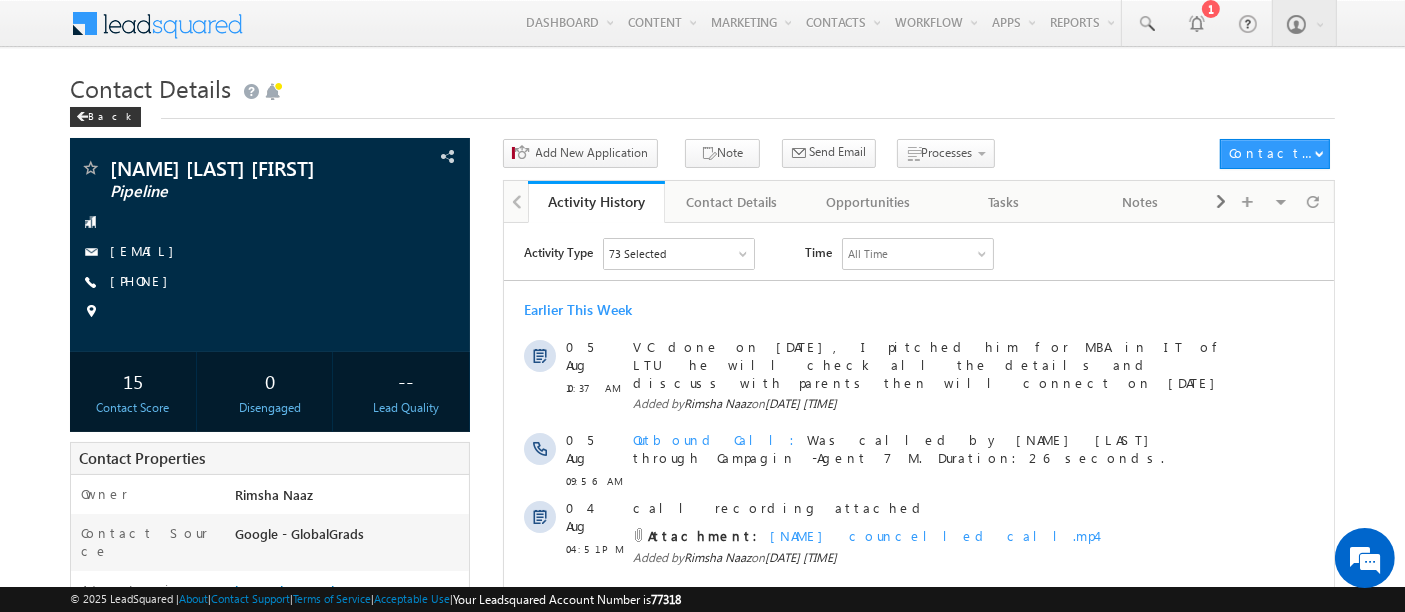 scroll, scrollTop: 0, scrollLeft: 0, axis: both 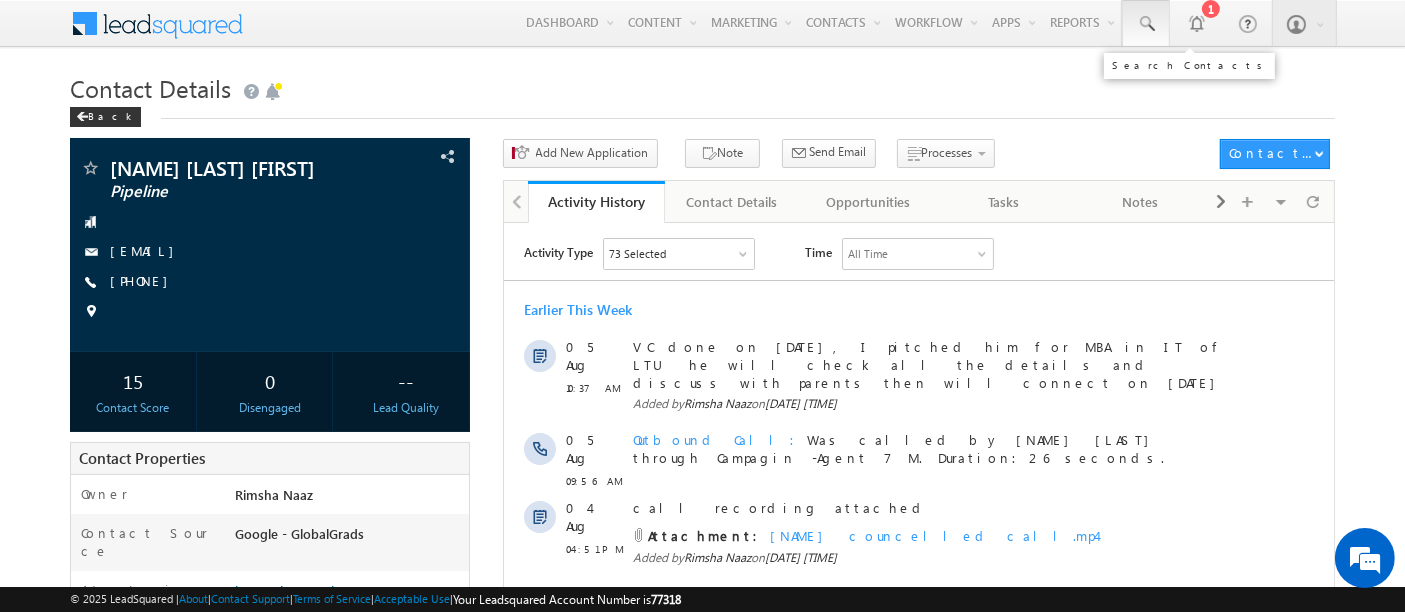 click at bounding box center (1146, 24) 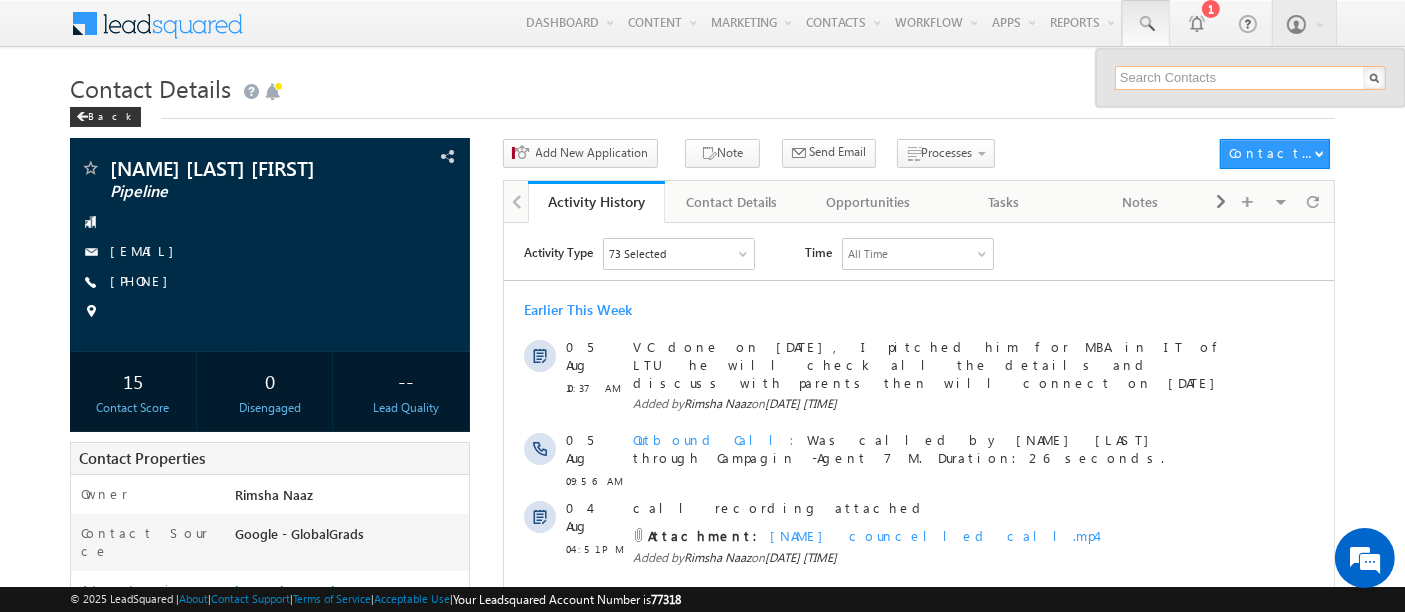 paste on "[EMAIL]" 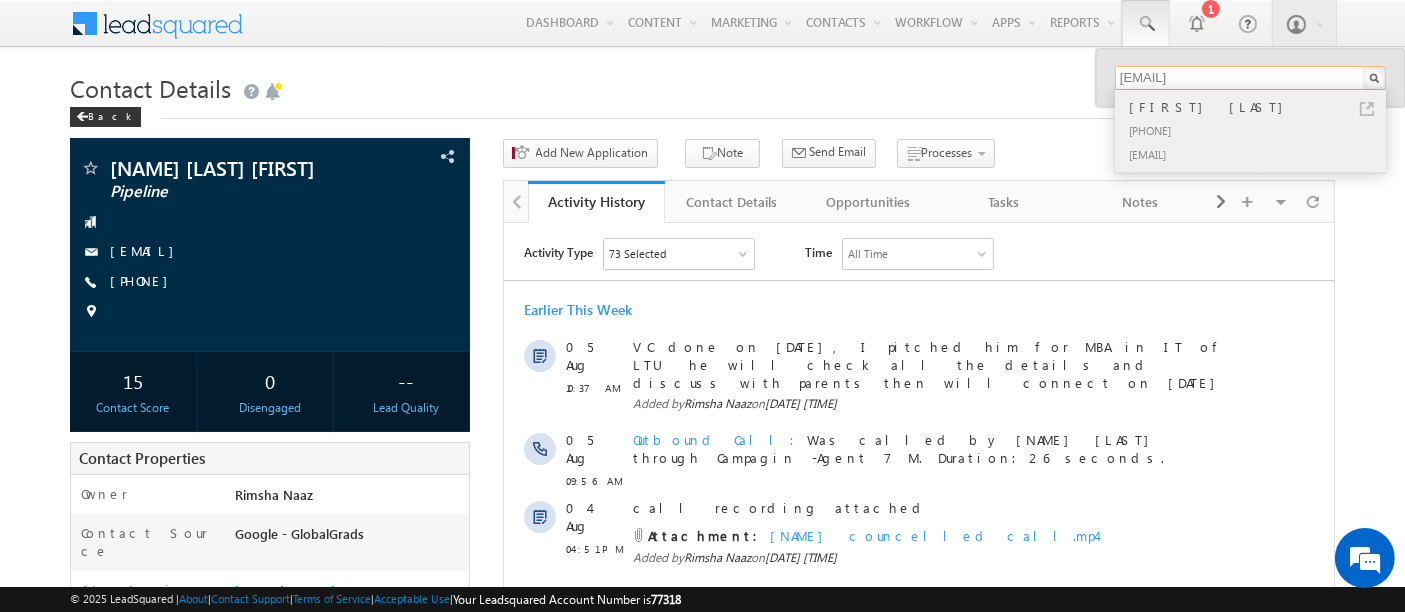 type on "[EMAIL]" 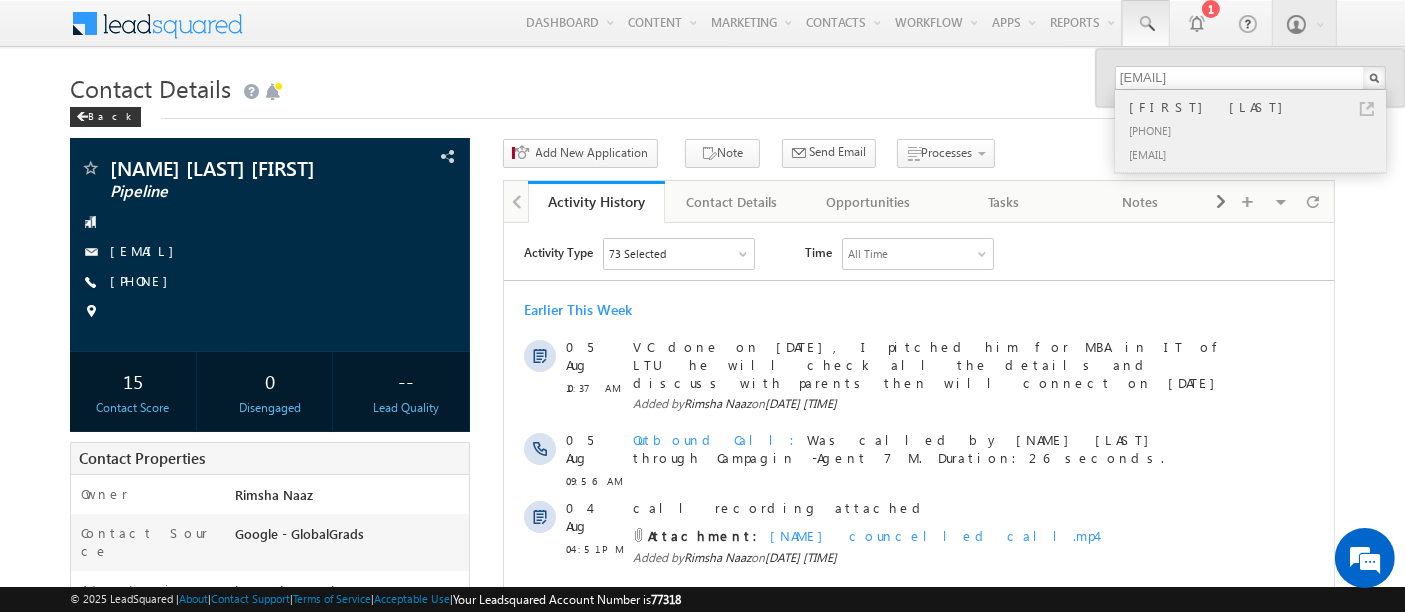click on "[PHONE]" at bounding box center [1259, 130] 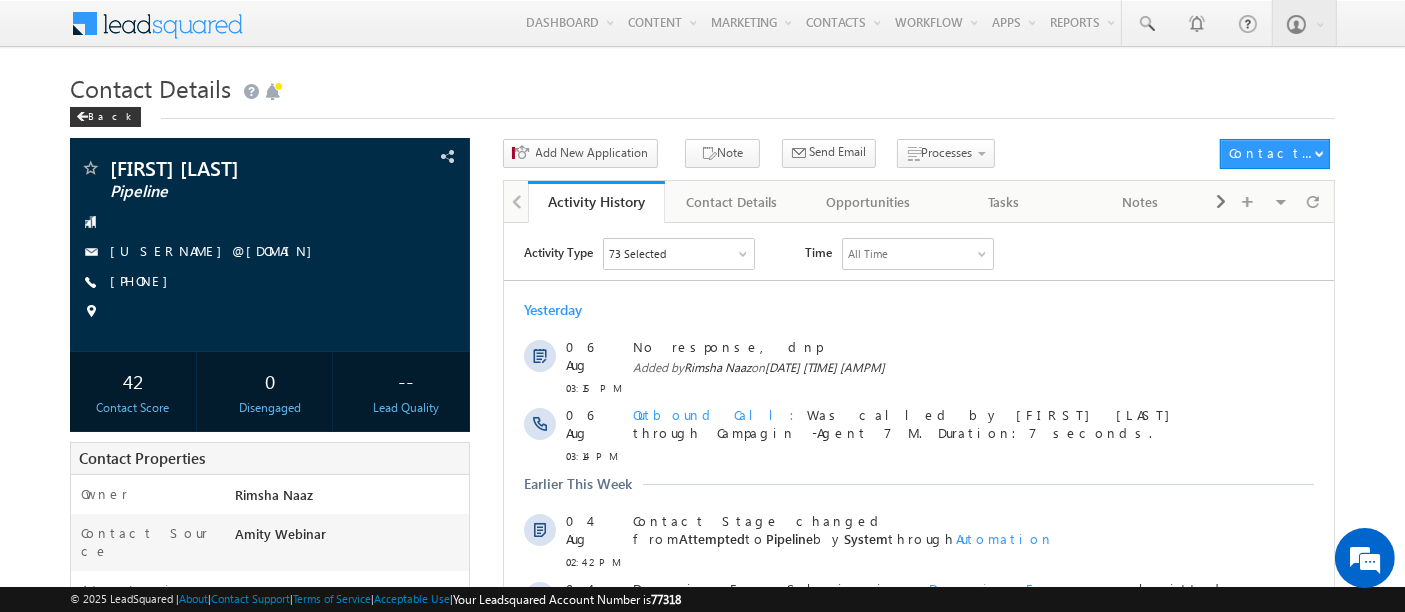 scroll, scrollTop: 0, scrollLeft: 0, axis: both 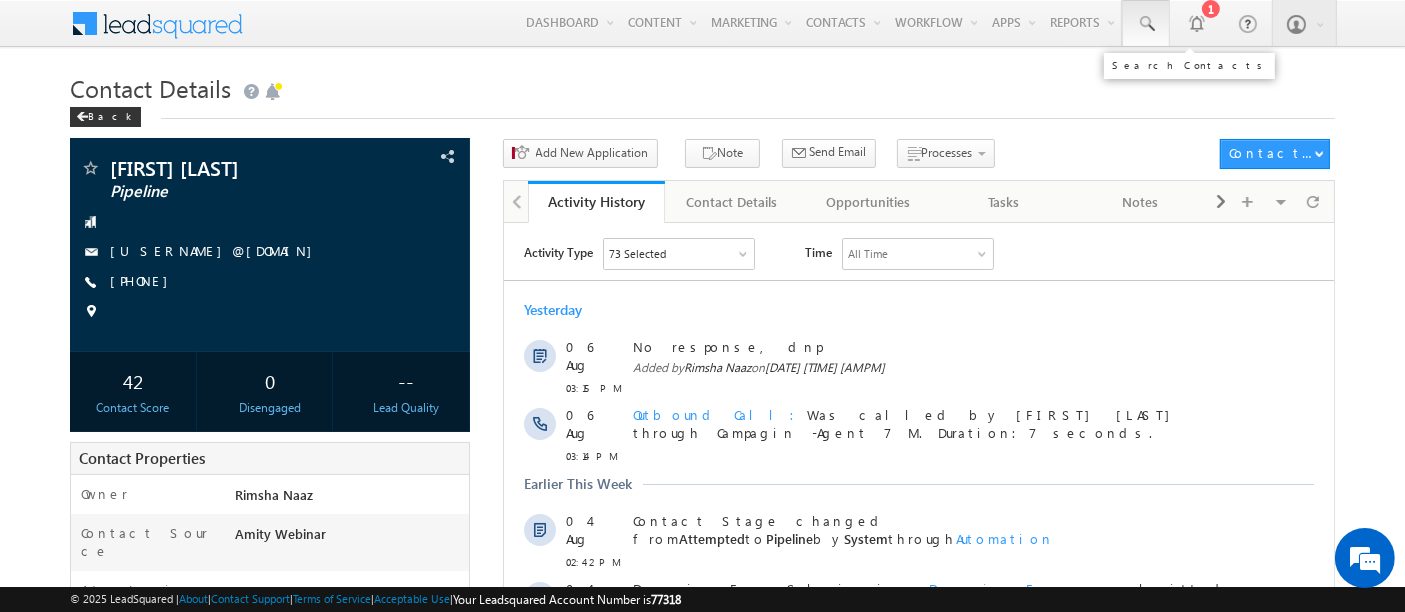 click at bounding box center (1146, 24) 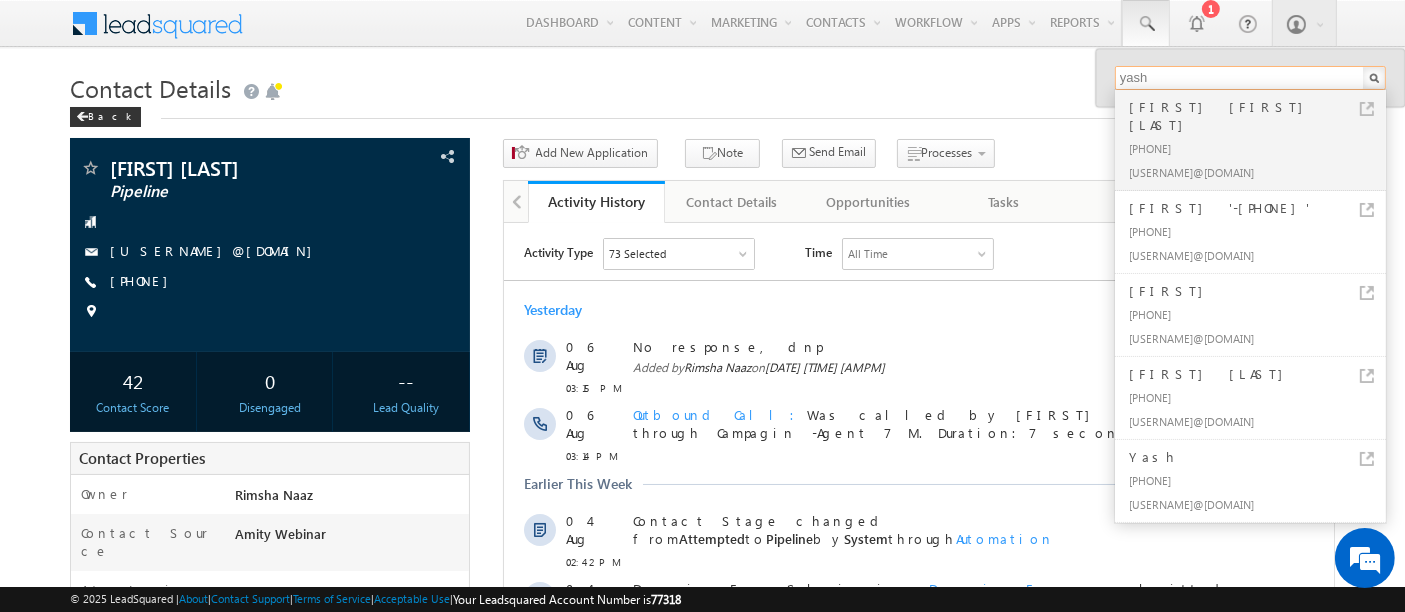 type on "[USERNAME]@[DOMAIN]" 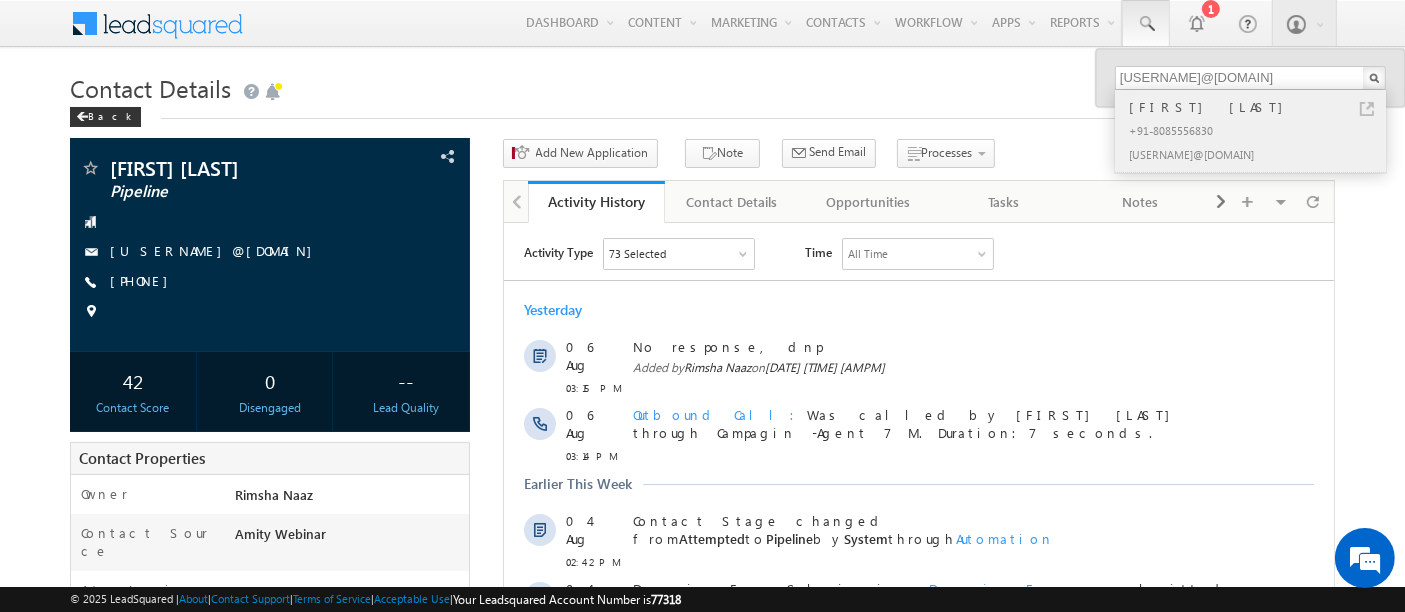 click on "[FIRST] [LAST]" at bounding box center (1259, 107) 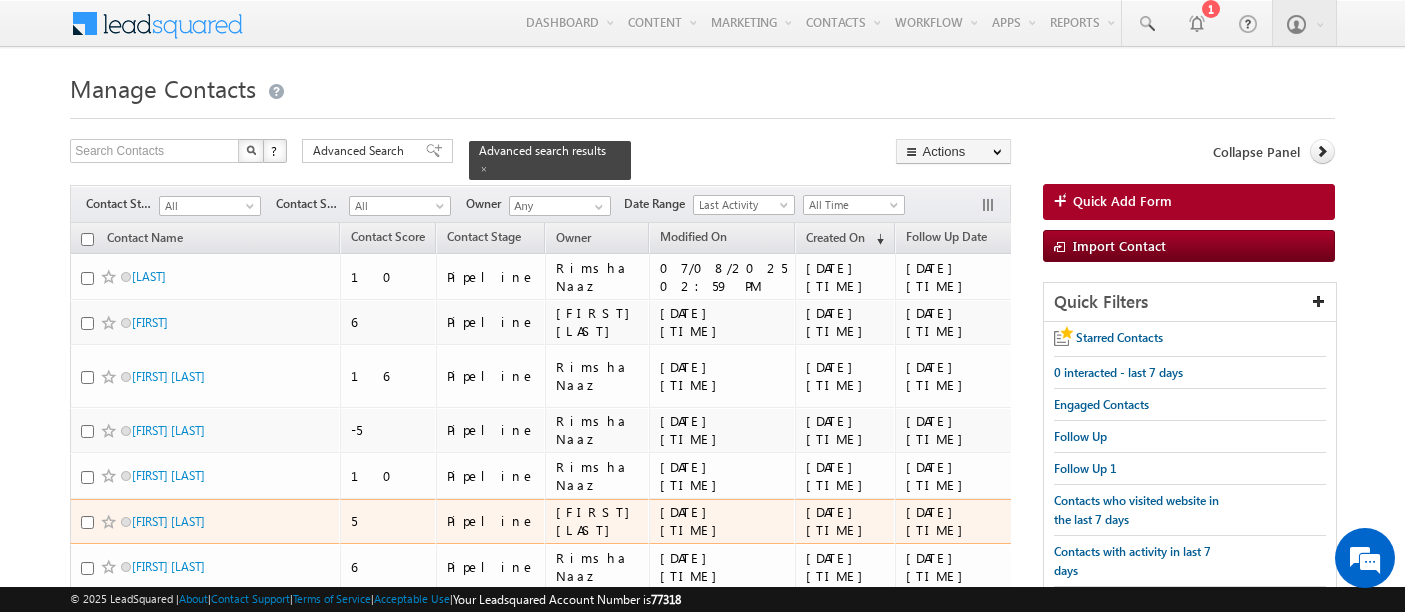 scroll, scrollTop: 354, scrollLeft: 0, axis: vertical 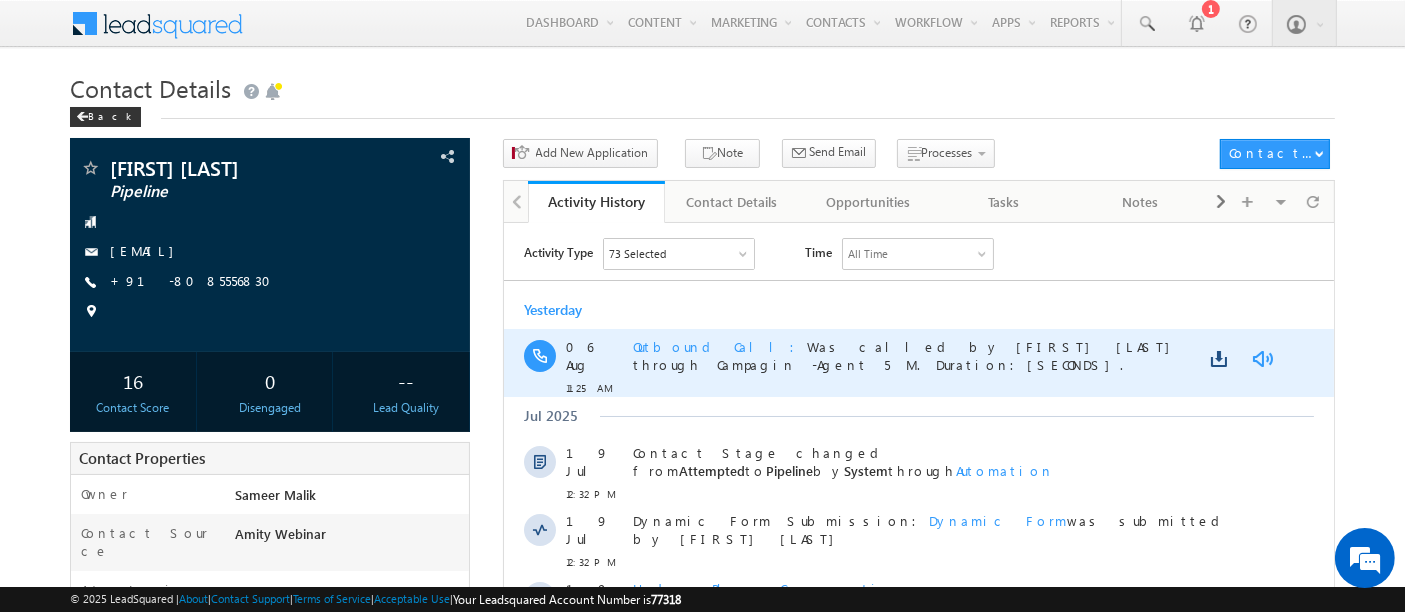 click at bounding box center (1261, 358) 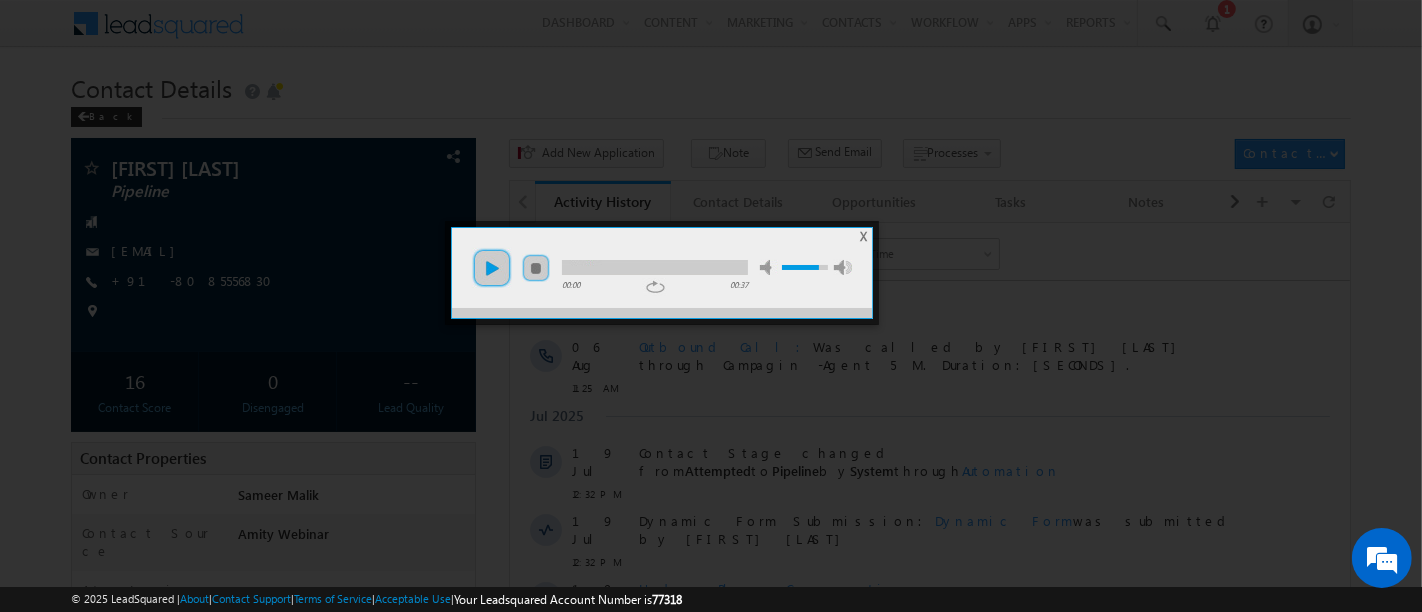 click on "play" at bounding box center (492, 268) 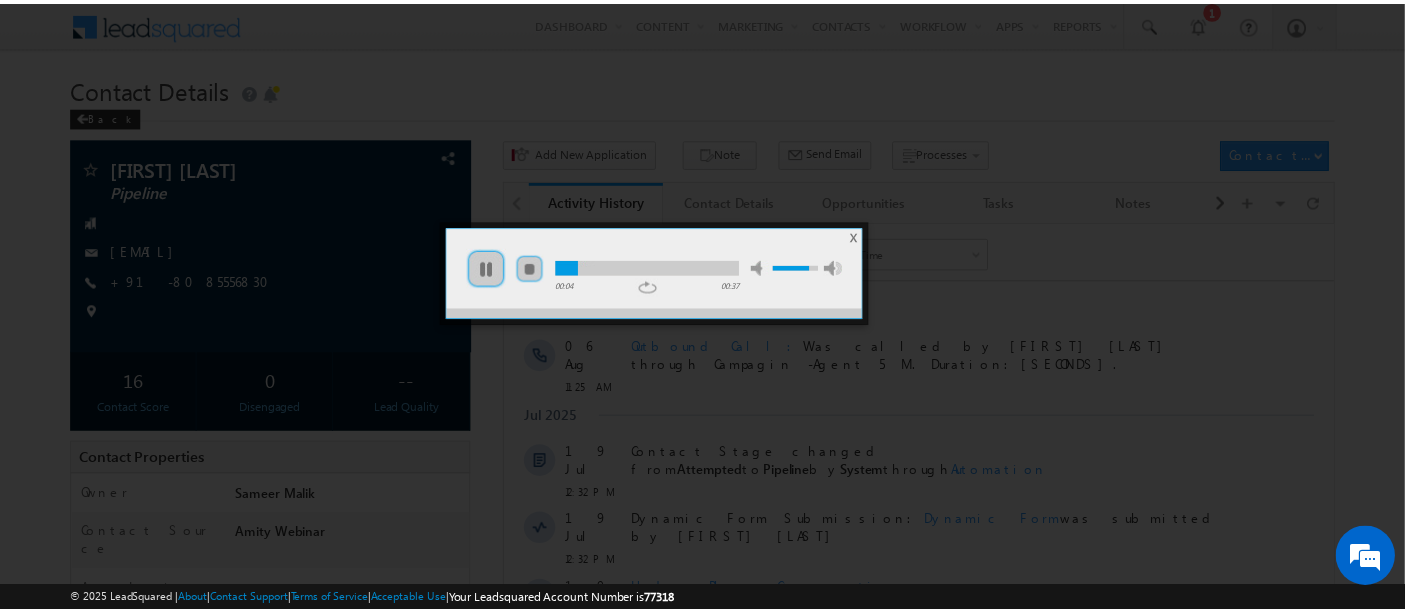 scroll, scrollTop: 0, scrollLeft: 0, axis: both 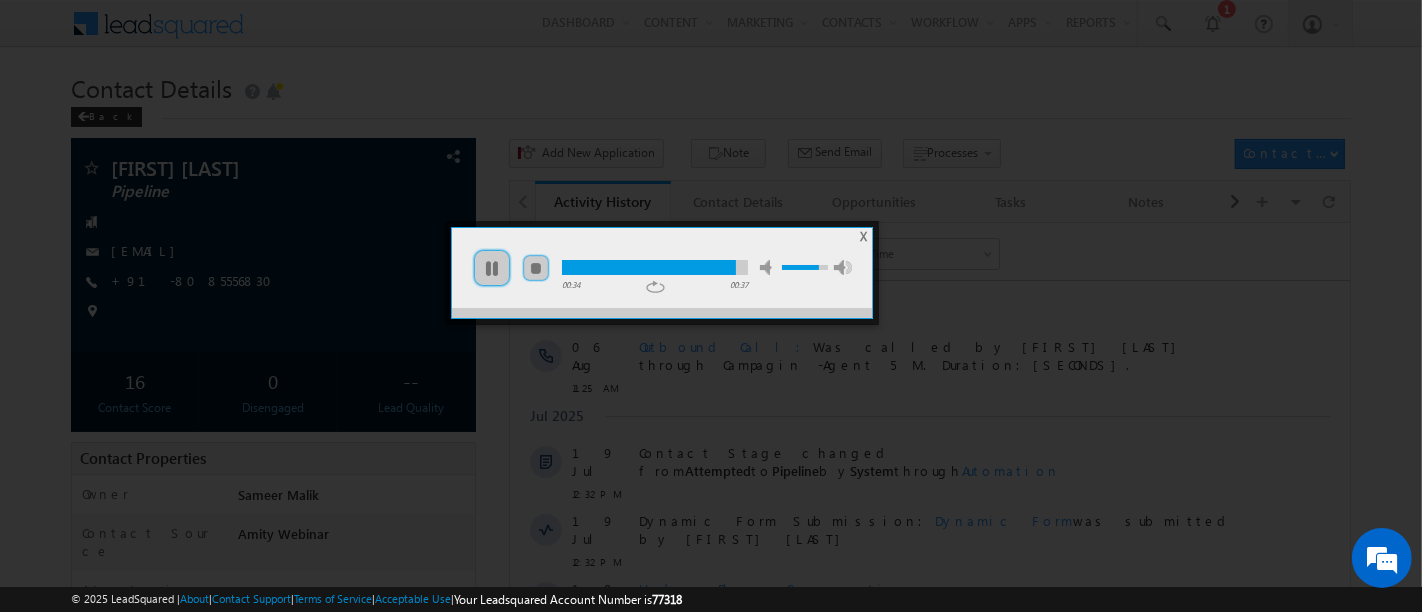 click on "X" at bounding box center [864, 236] 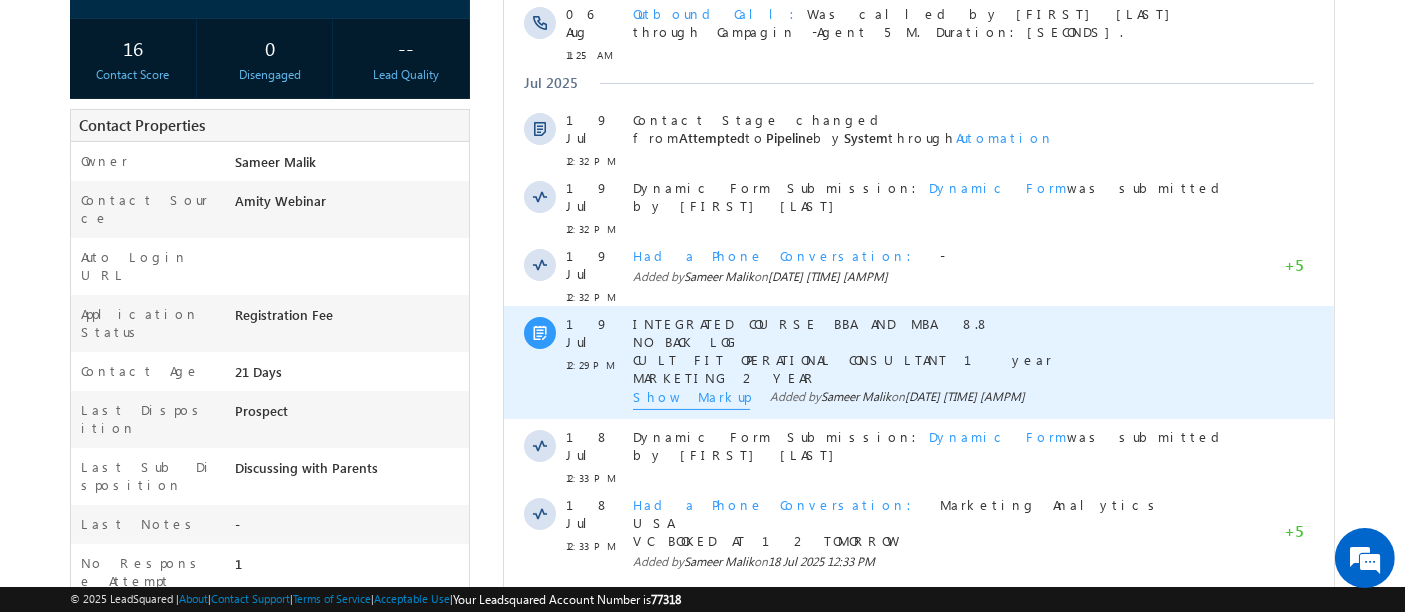 scroll, scrollTop: 0, scrollLeft: 0, axis: both 